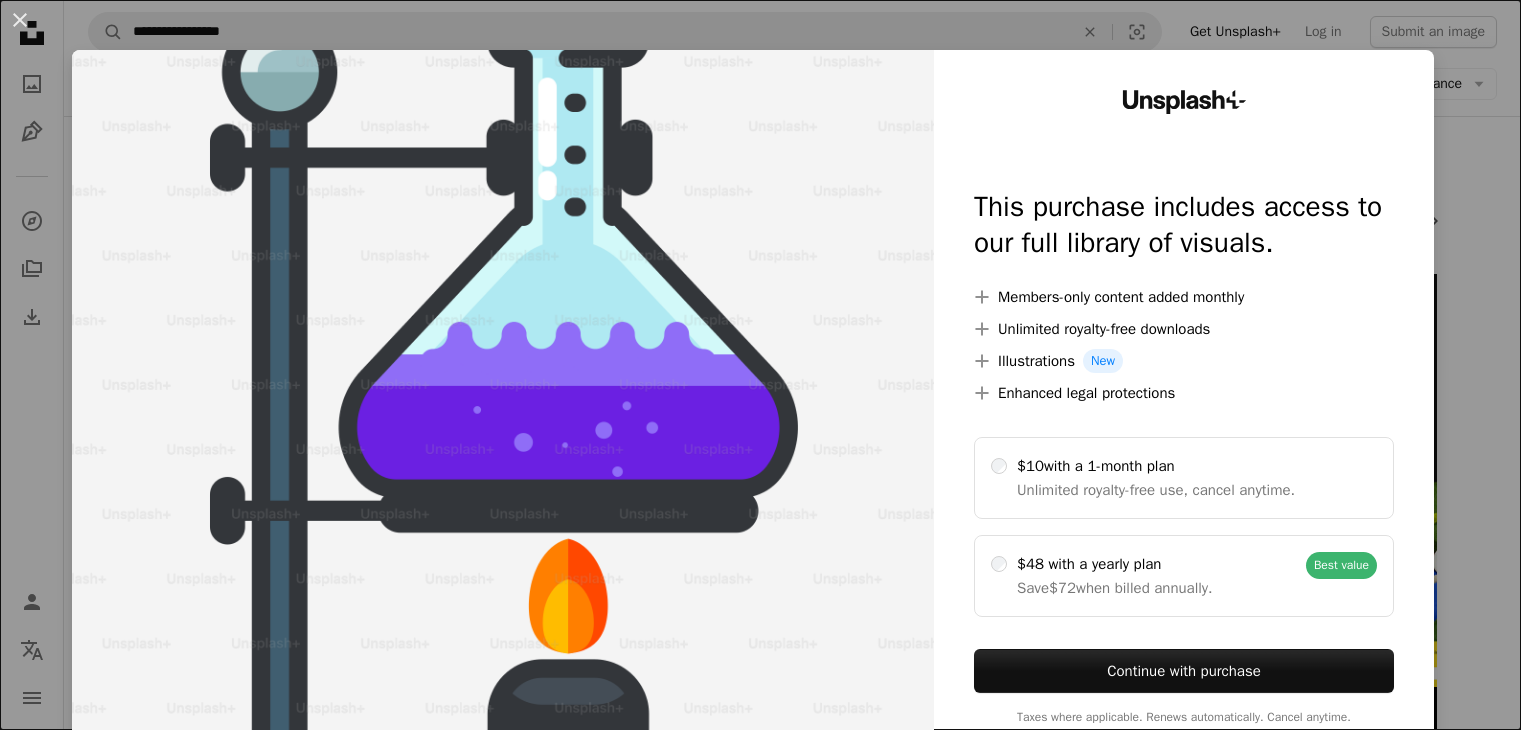 scroll, scrollTop: 0, scrollLeft: 0, axis: both 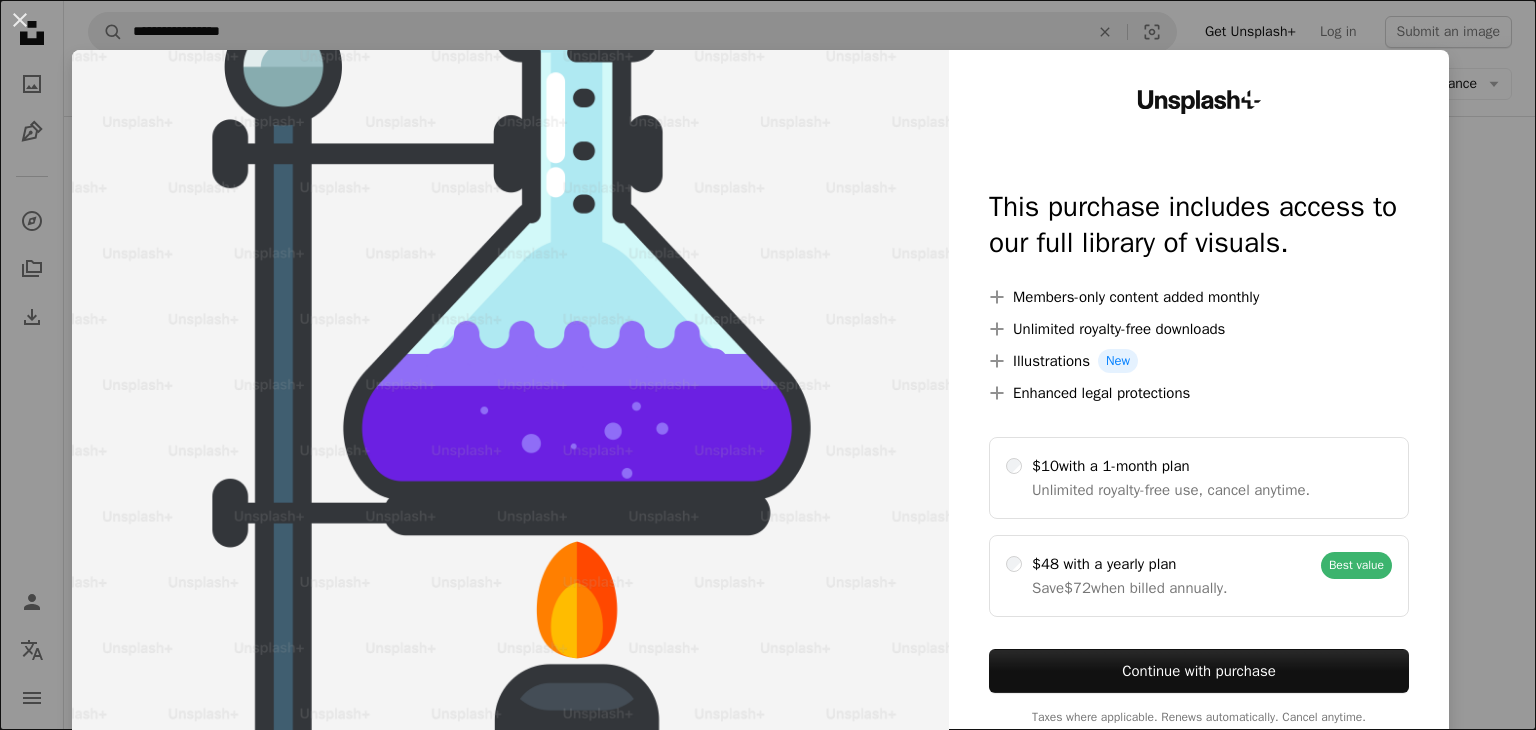 click on "An X shape Unsplash+ This purchase includes access to our full library of visuals. A plus sign Members-only content added monthly A plus sign Unlimited royalty-free downloads A plus sign Illustrations  New A plus sign Enhanced legal protections $10  with a 1-month plan Unlimited royalty-free use, cancel anytime. $48   with a yearly plan Save  $72  when billed annually. Best value Continue with purchase Taxes where applicable. Renews automatically. Cancel anytime." at bounding box center [768, 365] 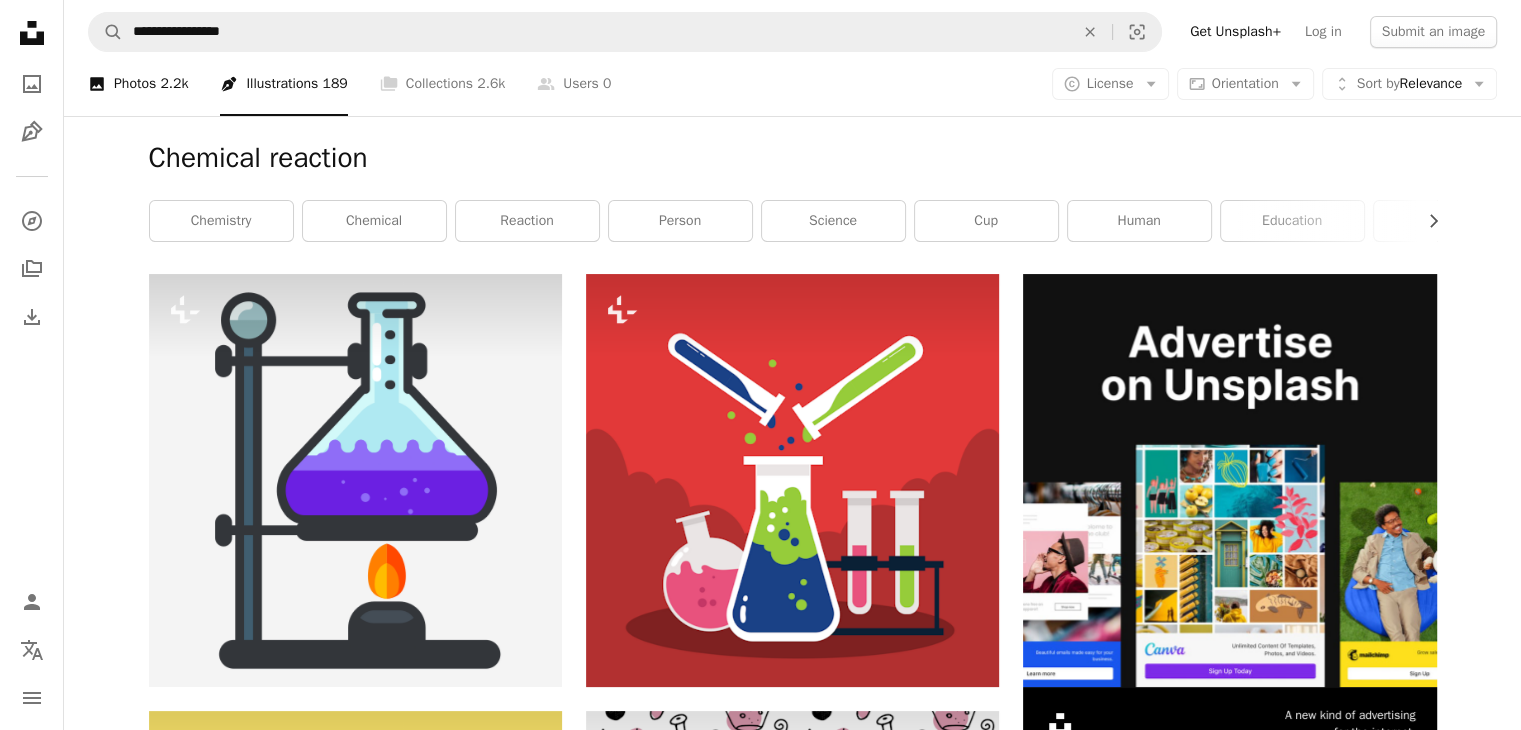click on "A photo Photos   2.2k" at bounding box center (138, 84) 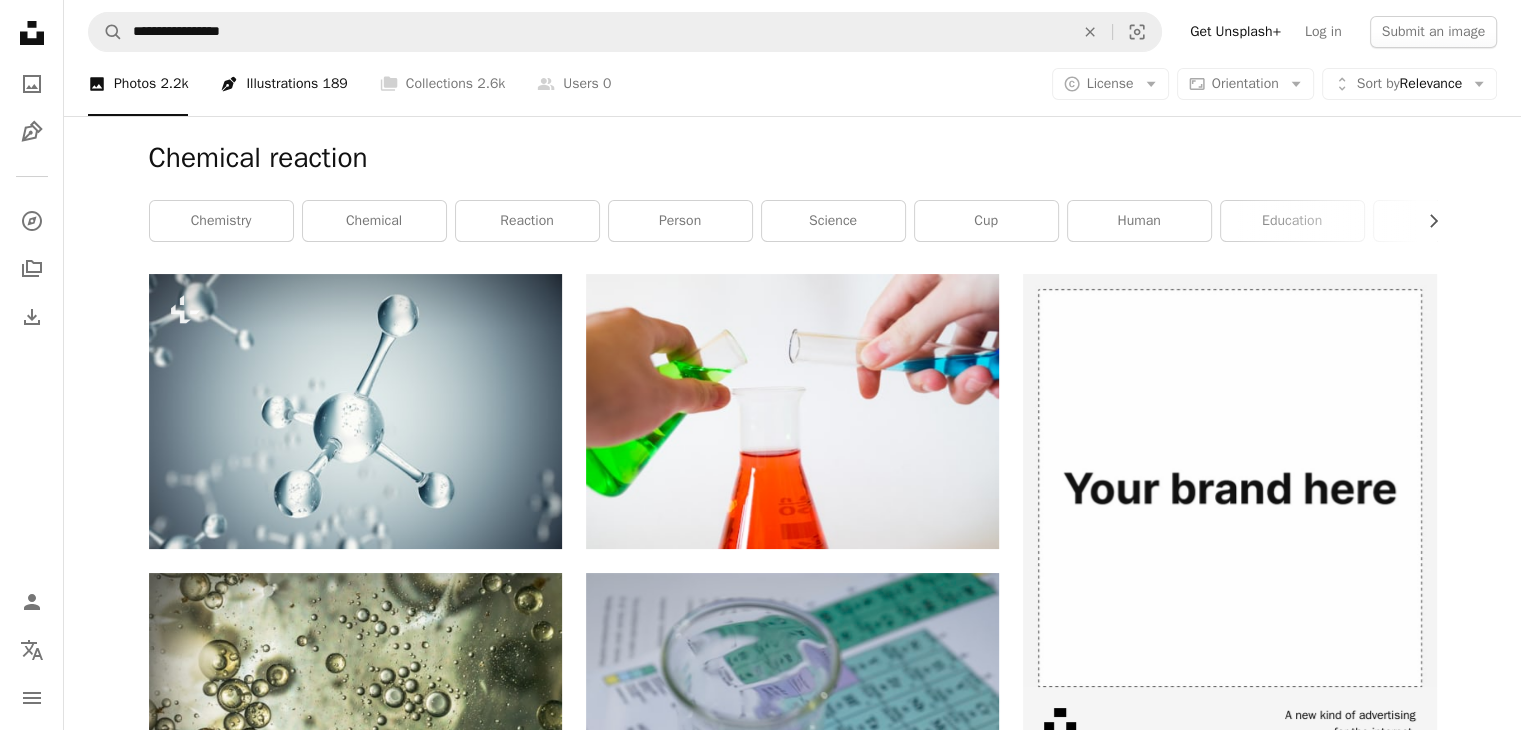 click on "Pen Tool Illustrations   189" at bounding box center [283, 84] 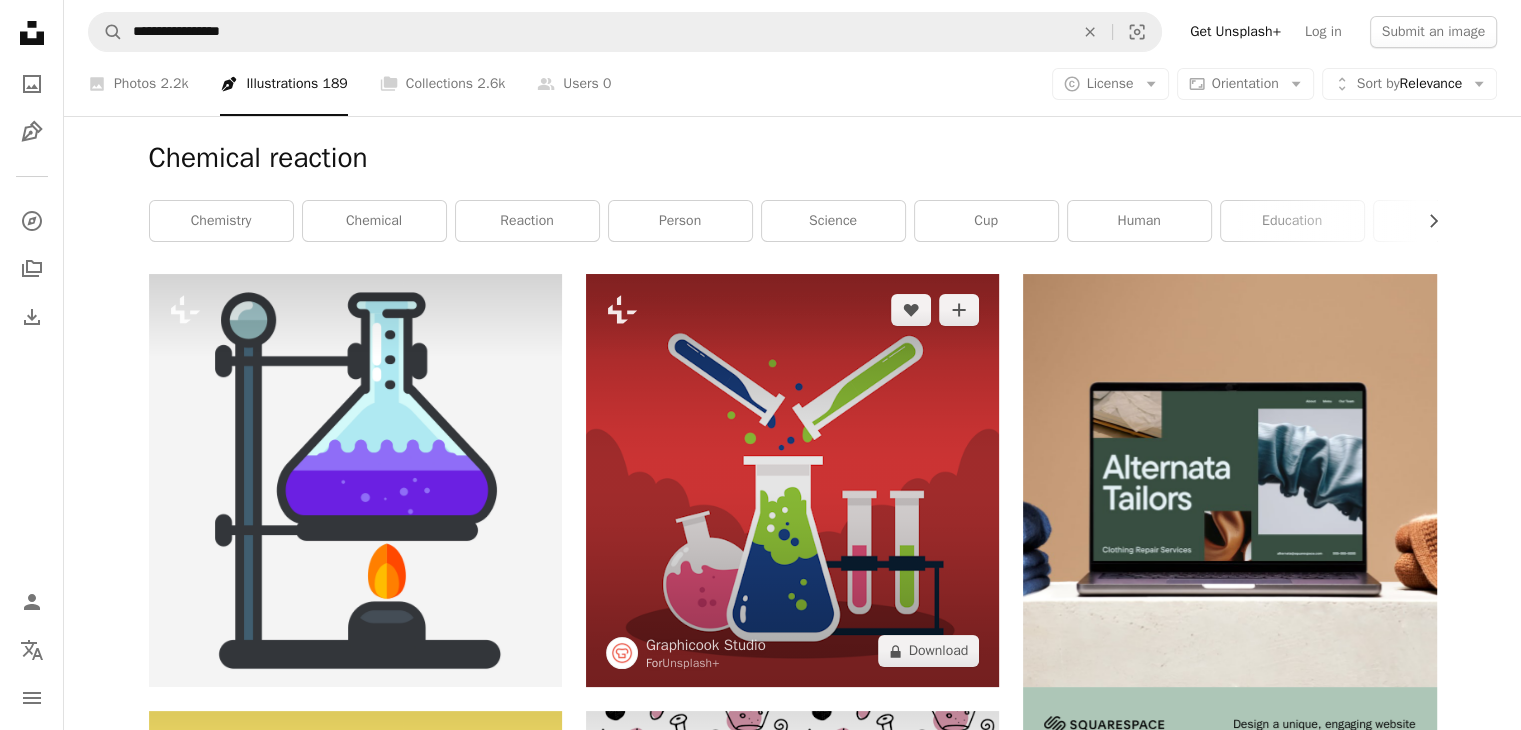 click at bounding box center (792, 480) 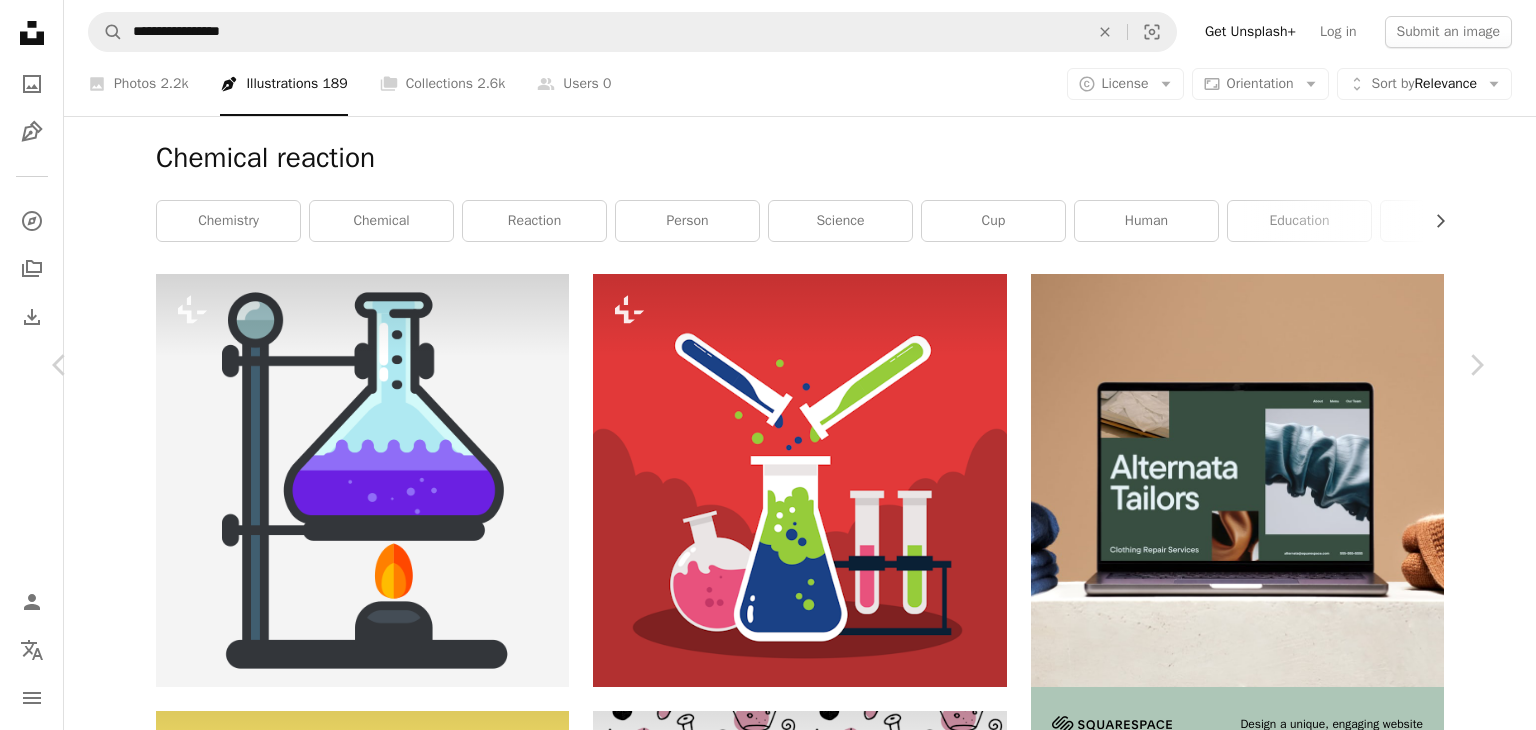 click on "An X shape" at bounding box center [20, 20] 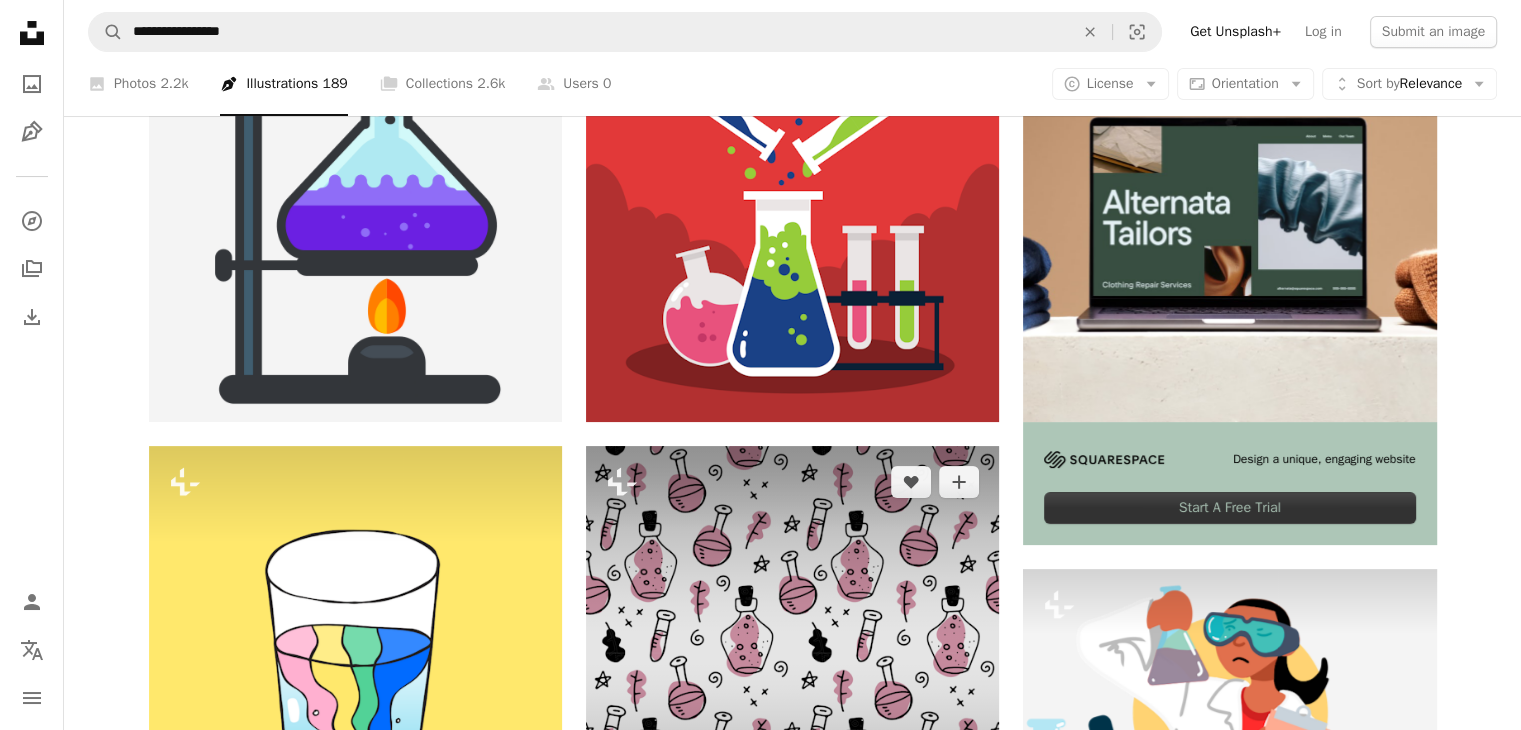 scroll, scrollTop: 600, scrollLeft: 0, axis: vertical 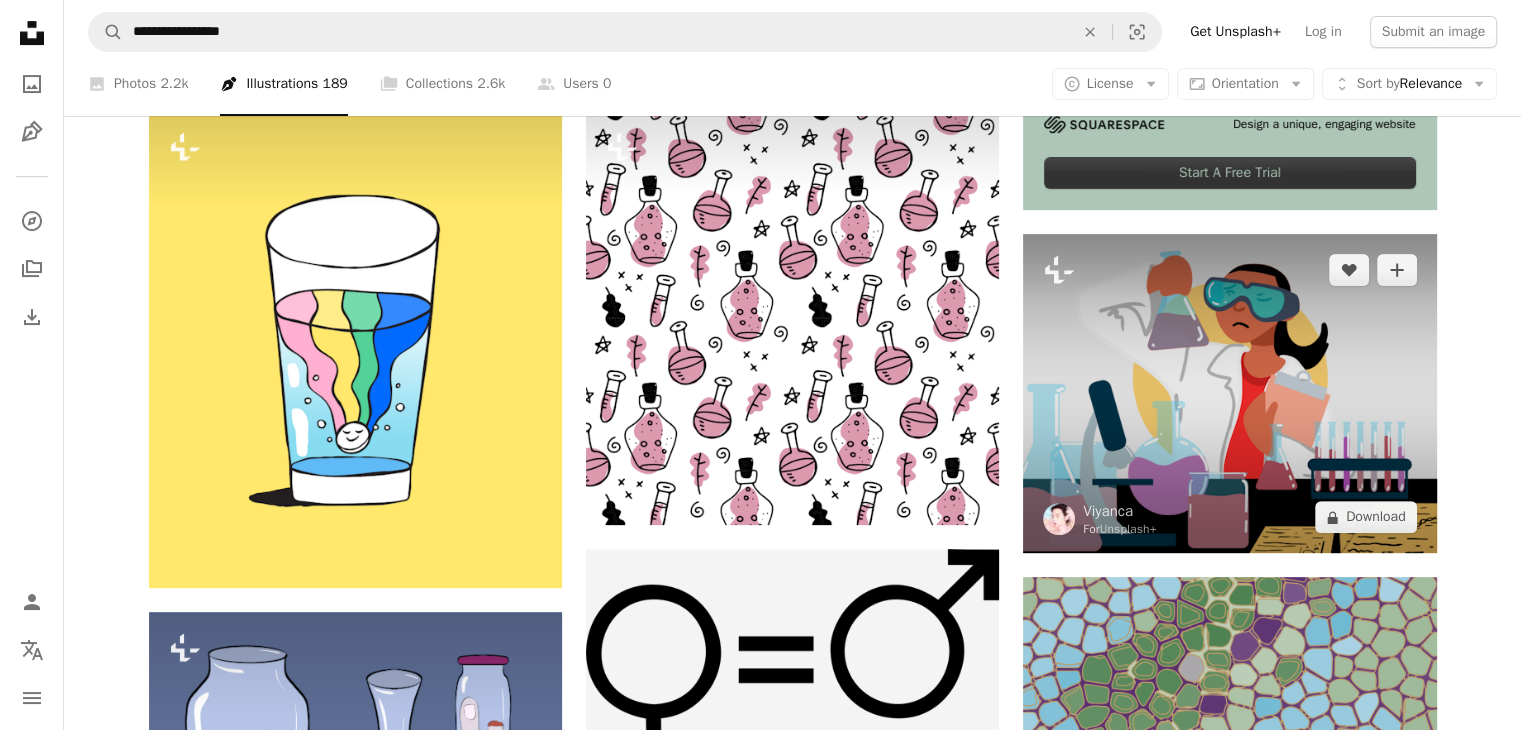 click at bounding box center [1229, 393] 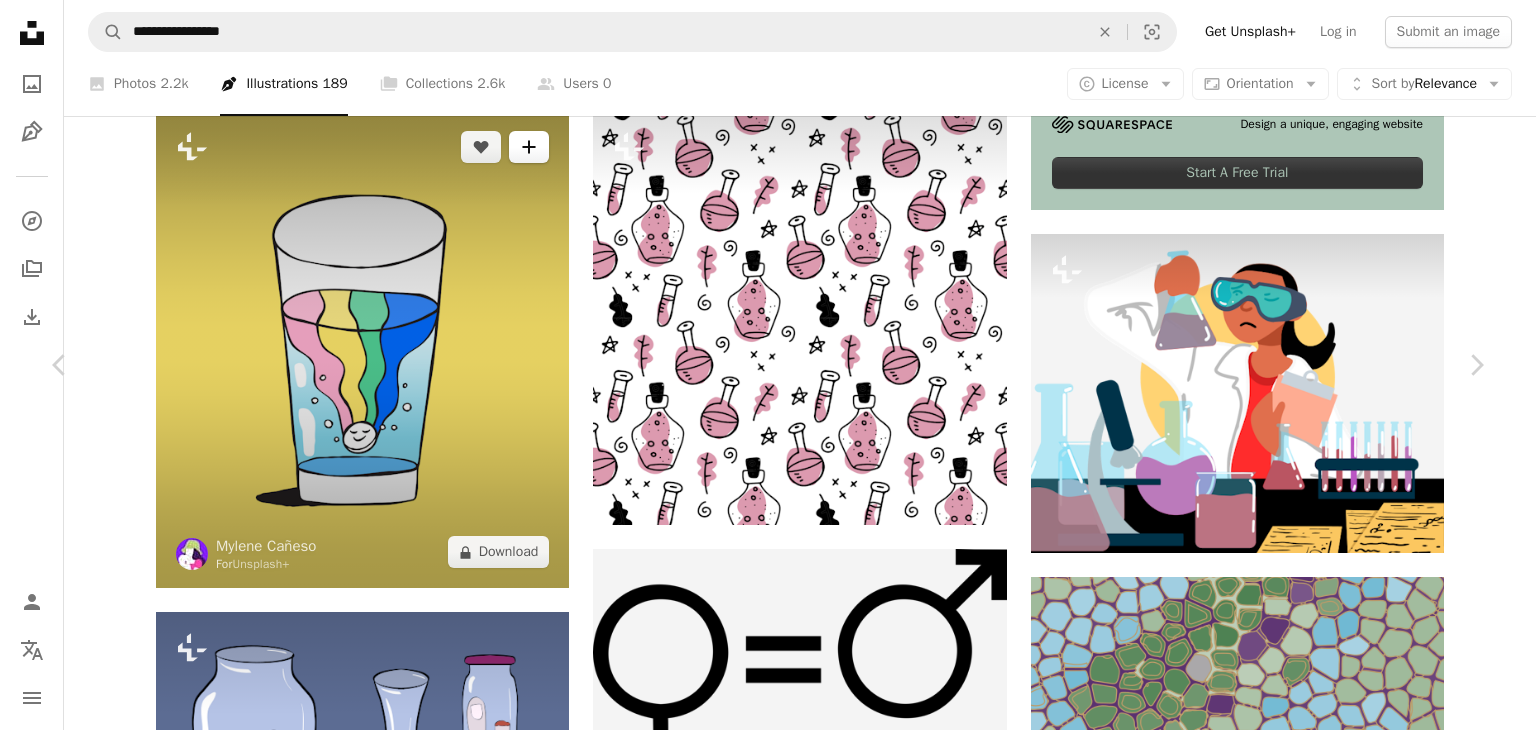 drag, startPoint x: 29, startPoint y: 24, endPoint x: 515, endPoint y: 161, distance: 504.94058 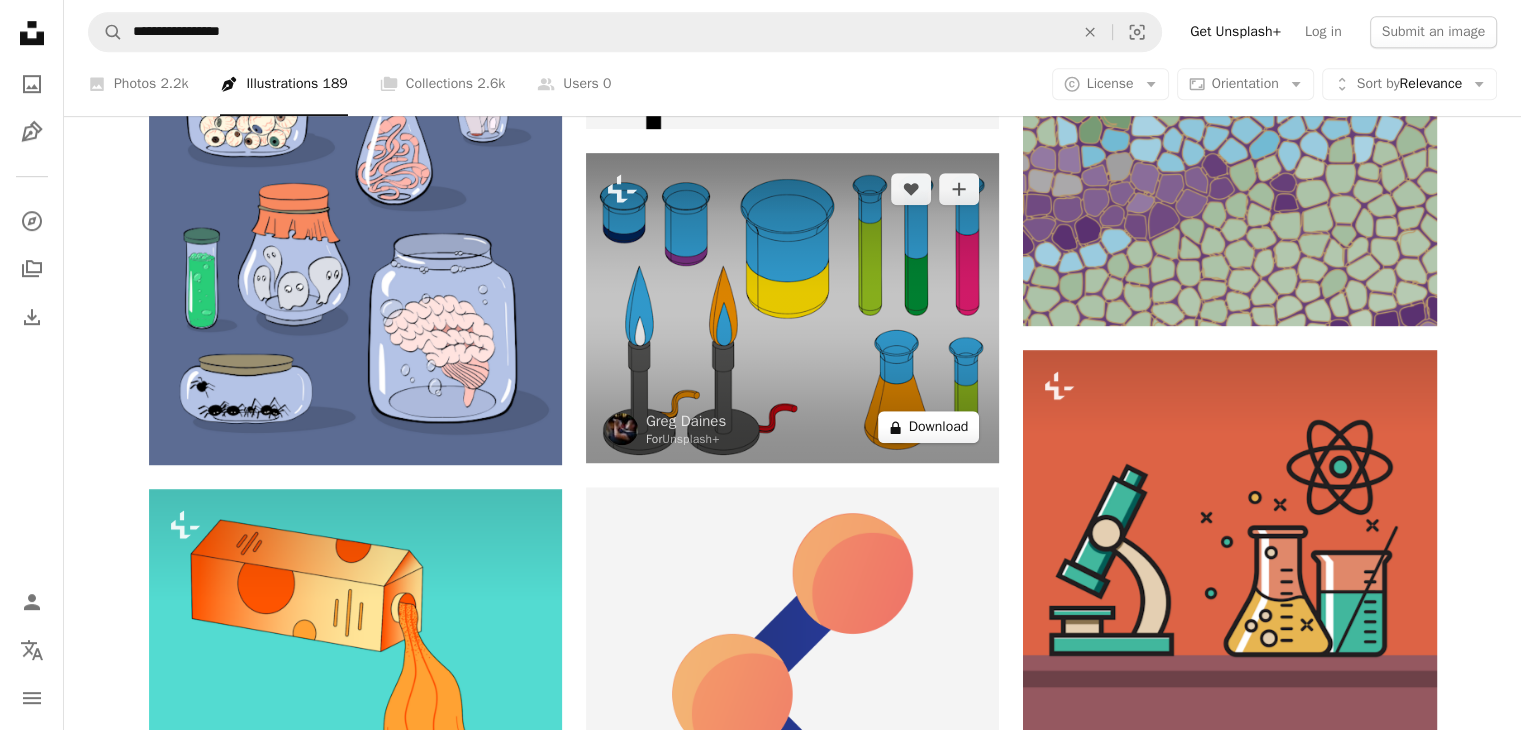scroll, scrollTop: 1400, scrollLeft: 0, axis: vertical 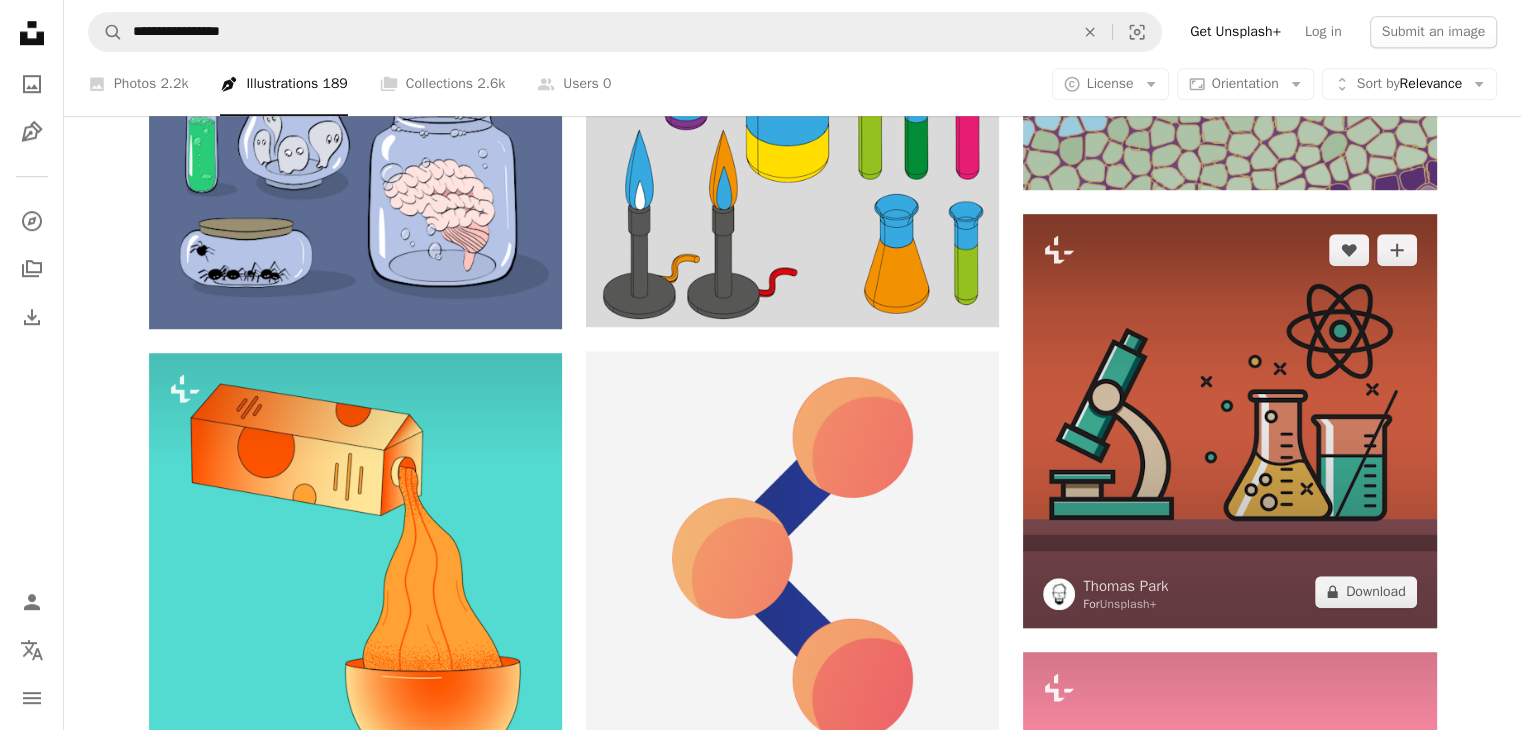 click at bounding box center (1229, 420) 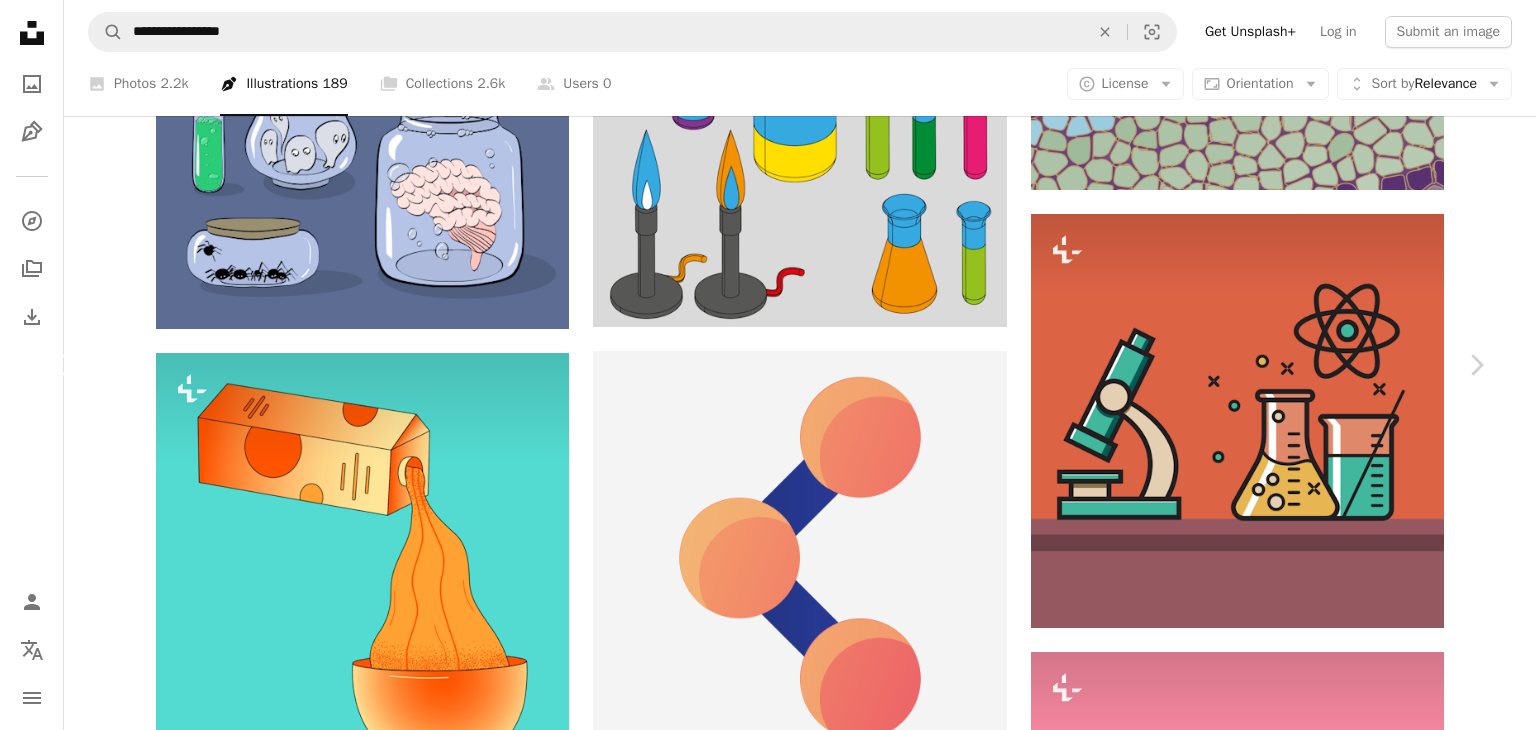 click on "Chevron left" 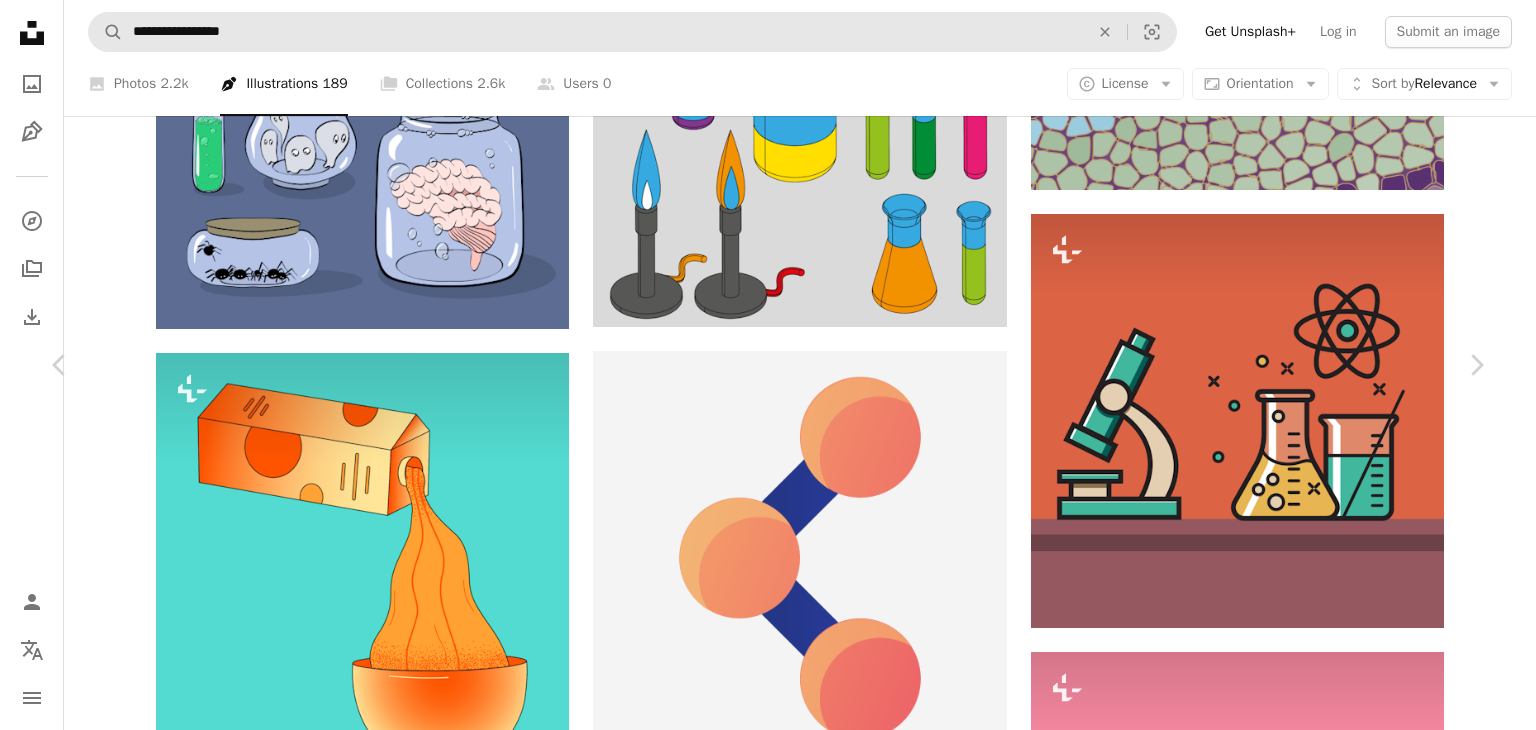 drag, startPoint x: 19, startPoint y: 17, endPoint x: 289, endPoint y: 17, distance: 270 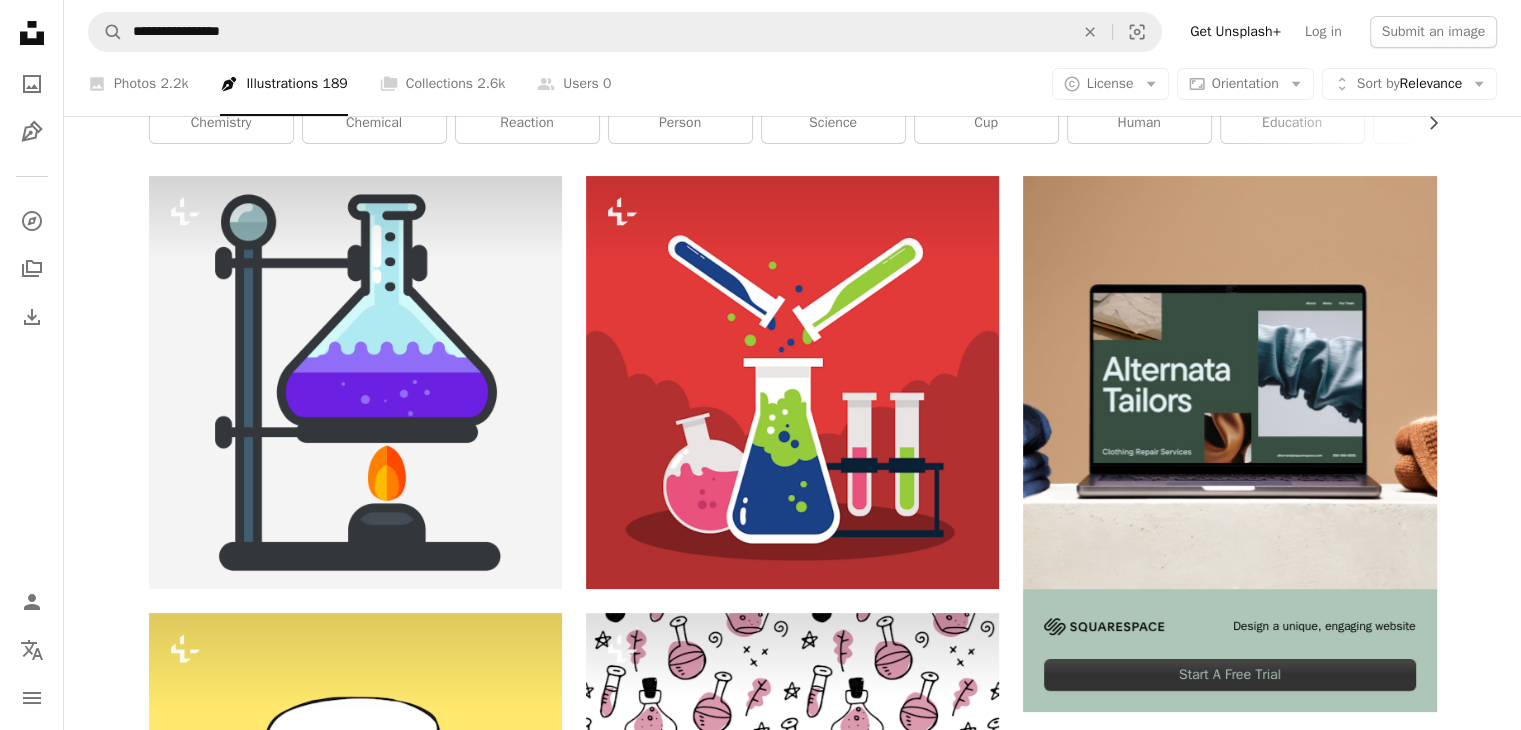scroll, scrollTop: 0, scrollLeft: 0, axis: both 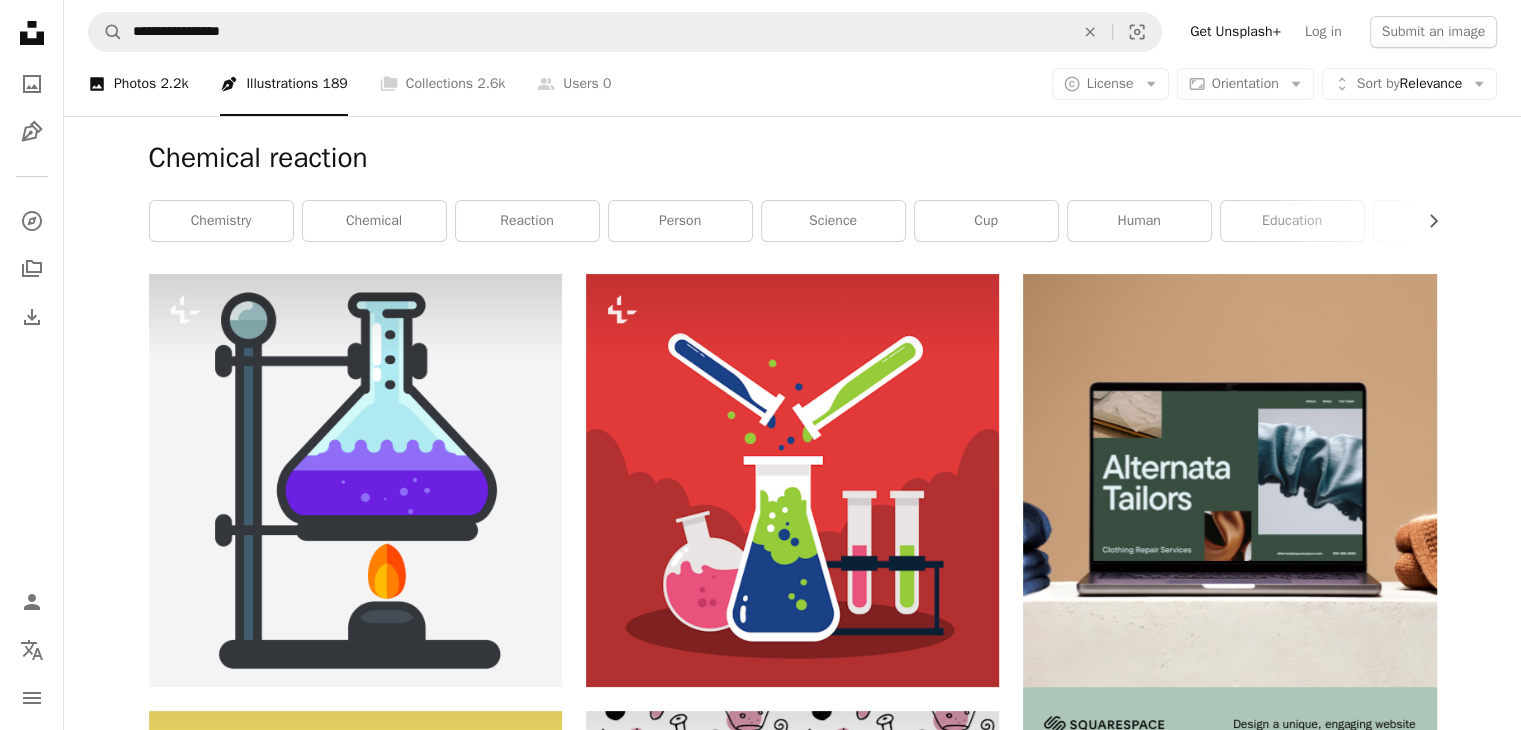 click on "2.2k" at bounding box center (174, 84) 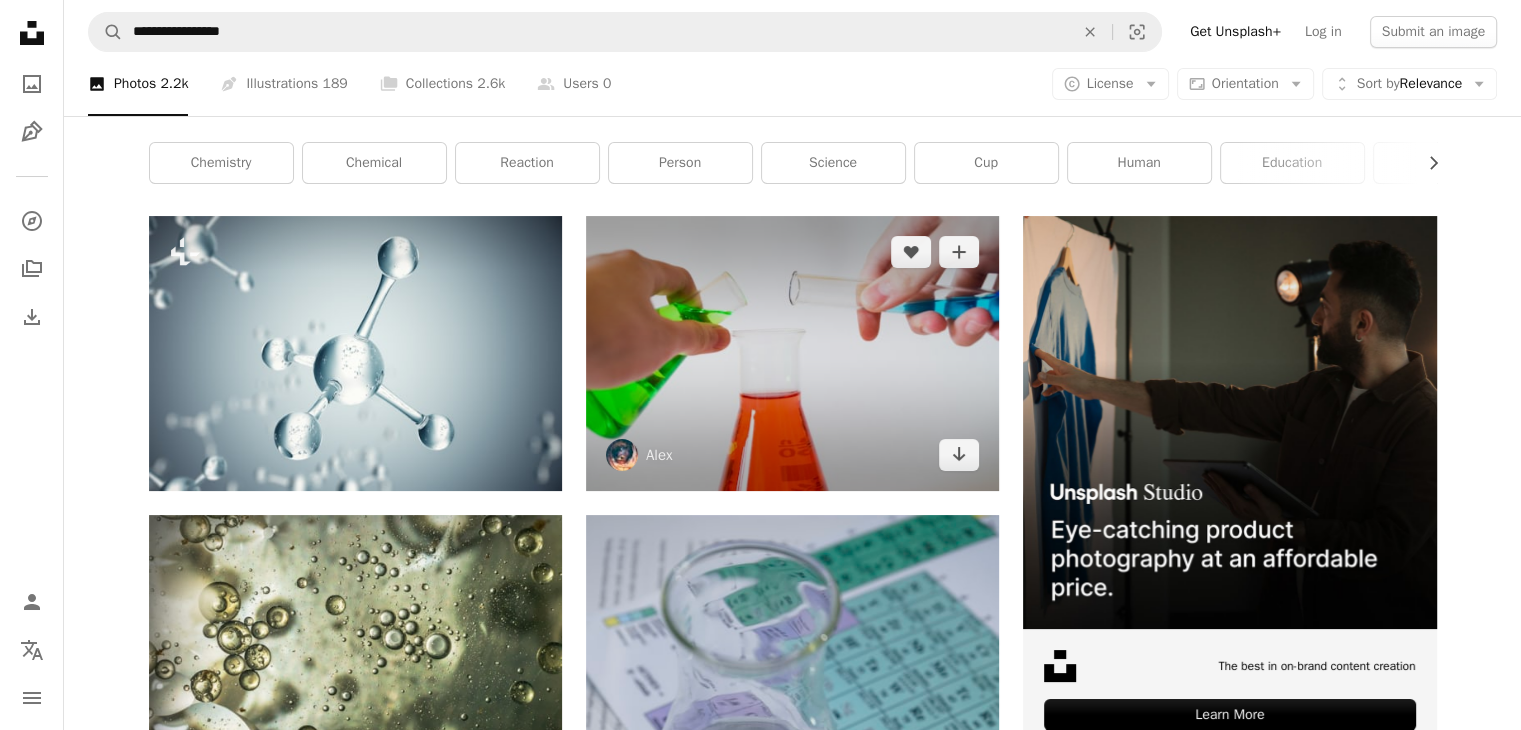 scroll, scrollTop: 200, scrollLeft: 0, axis: vertical 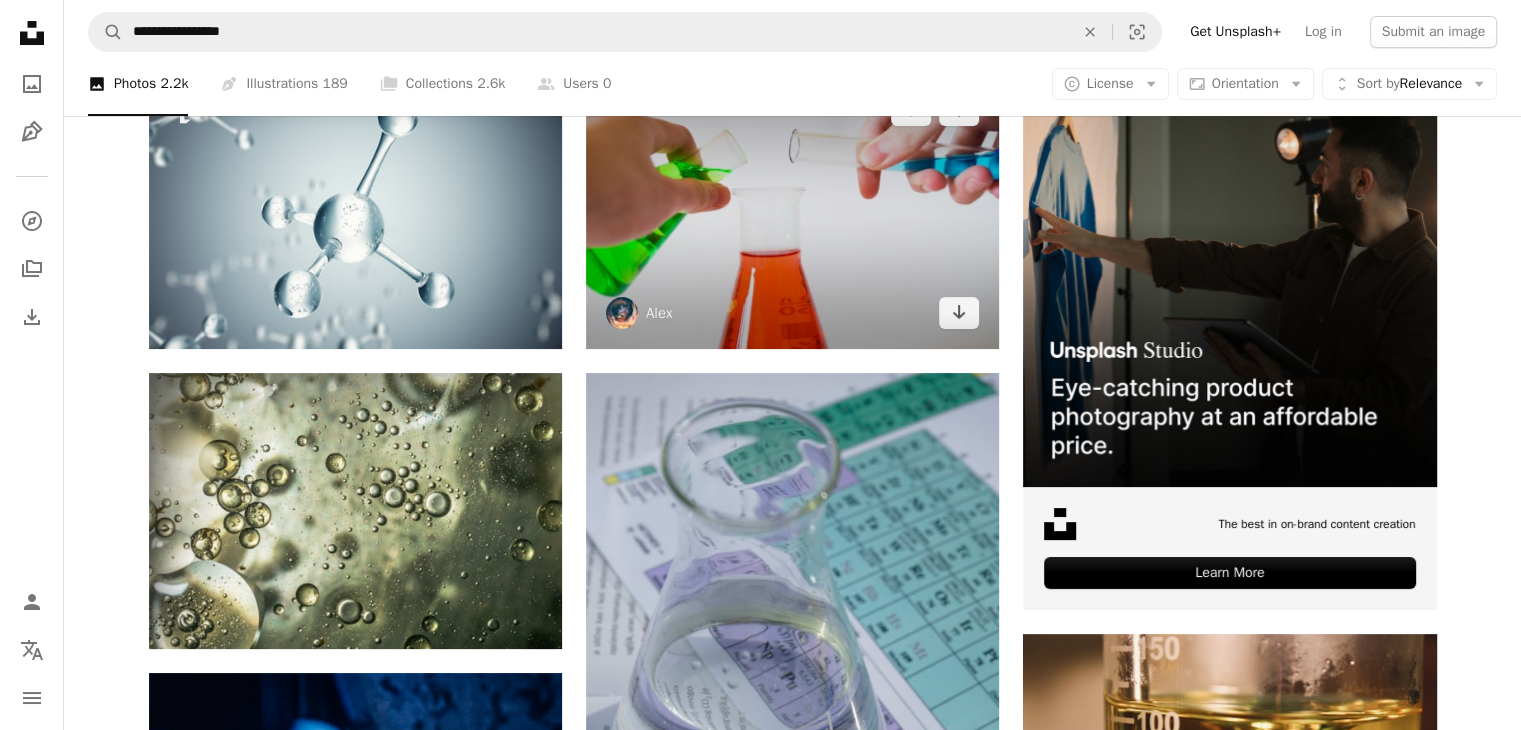 click at bounding box center (792, 211) 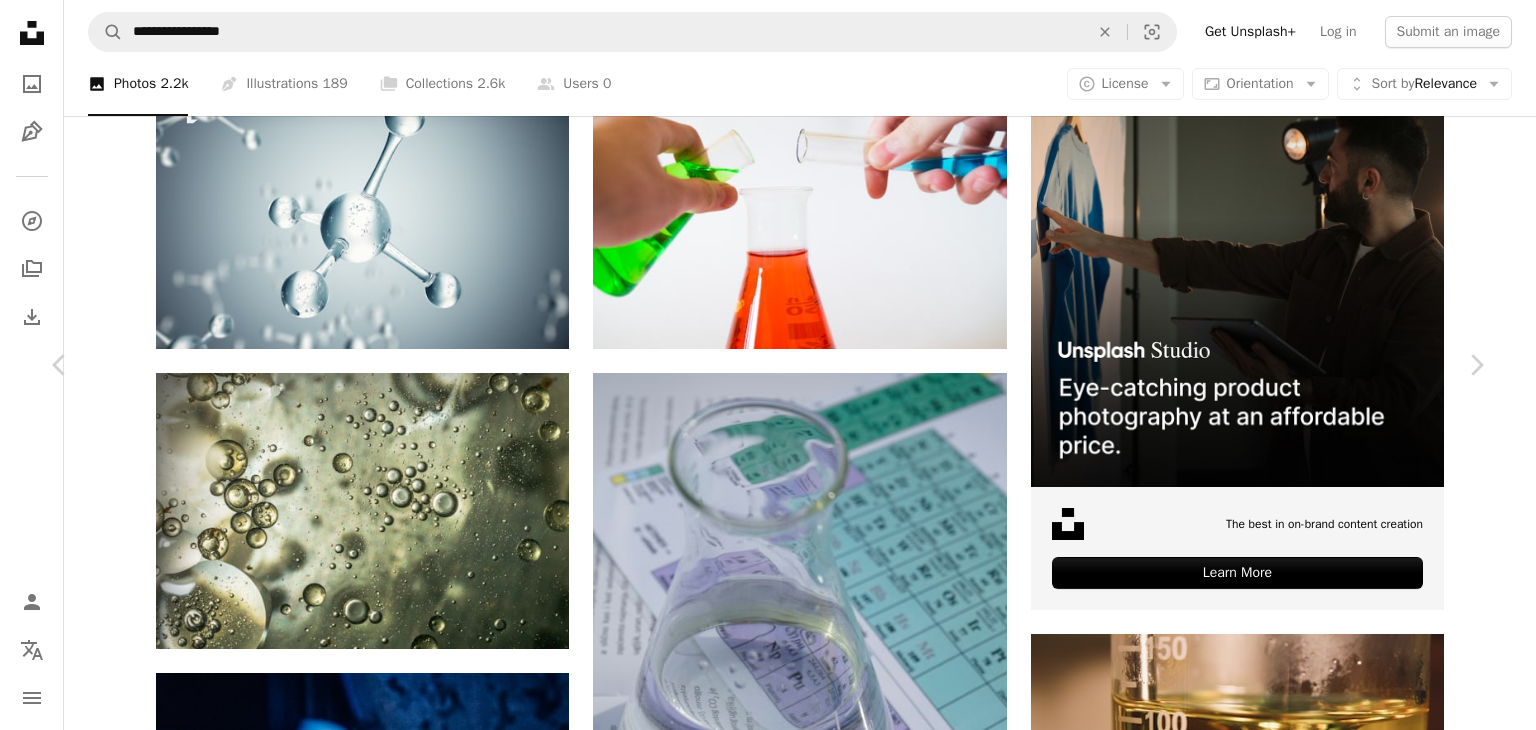 click on "An X shape" at bounding box center [20, 20] 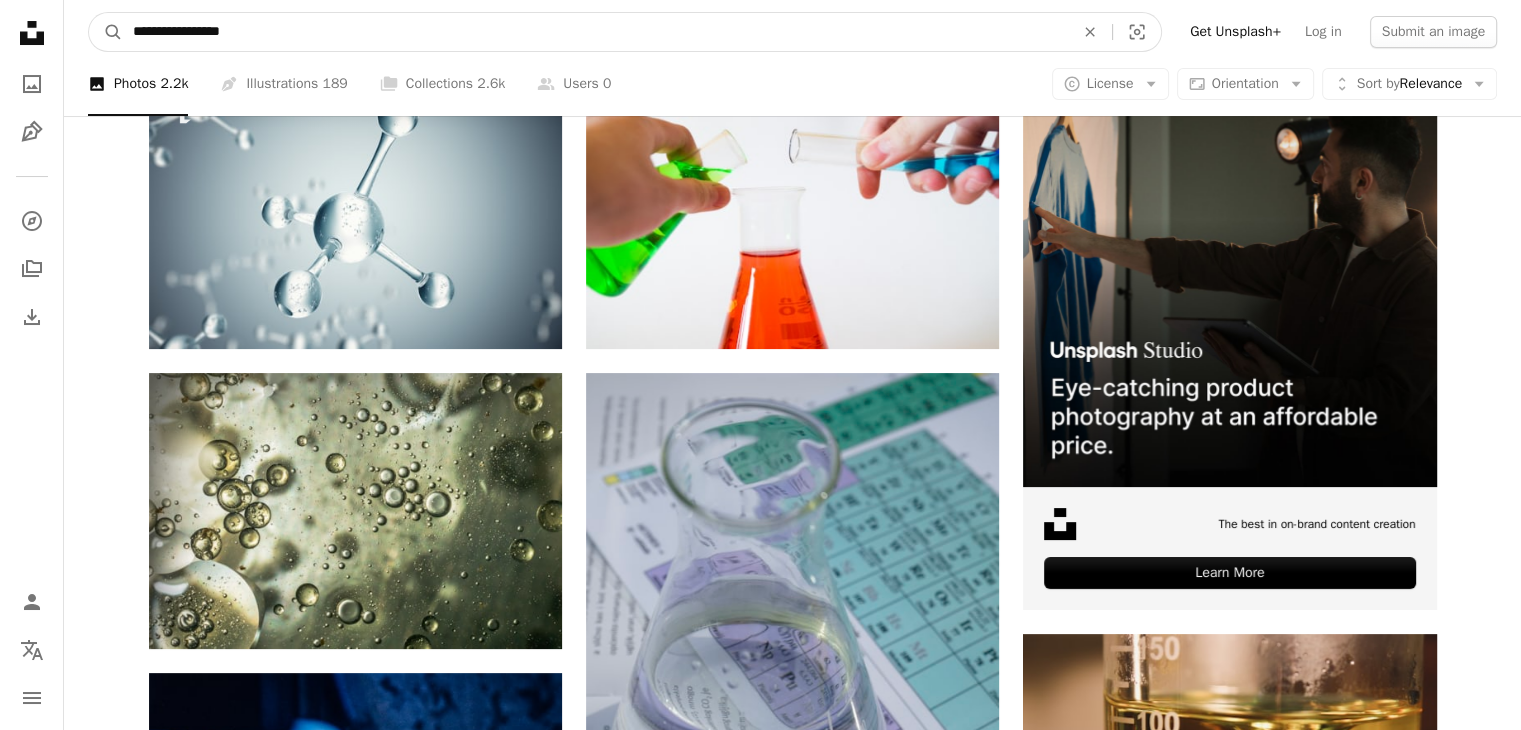 click on "**********" at bounding box center [595, 32] 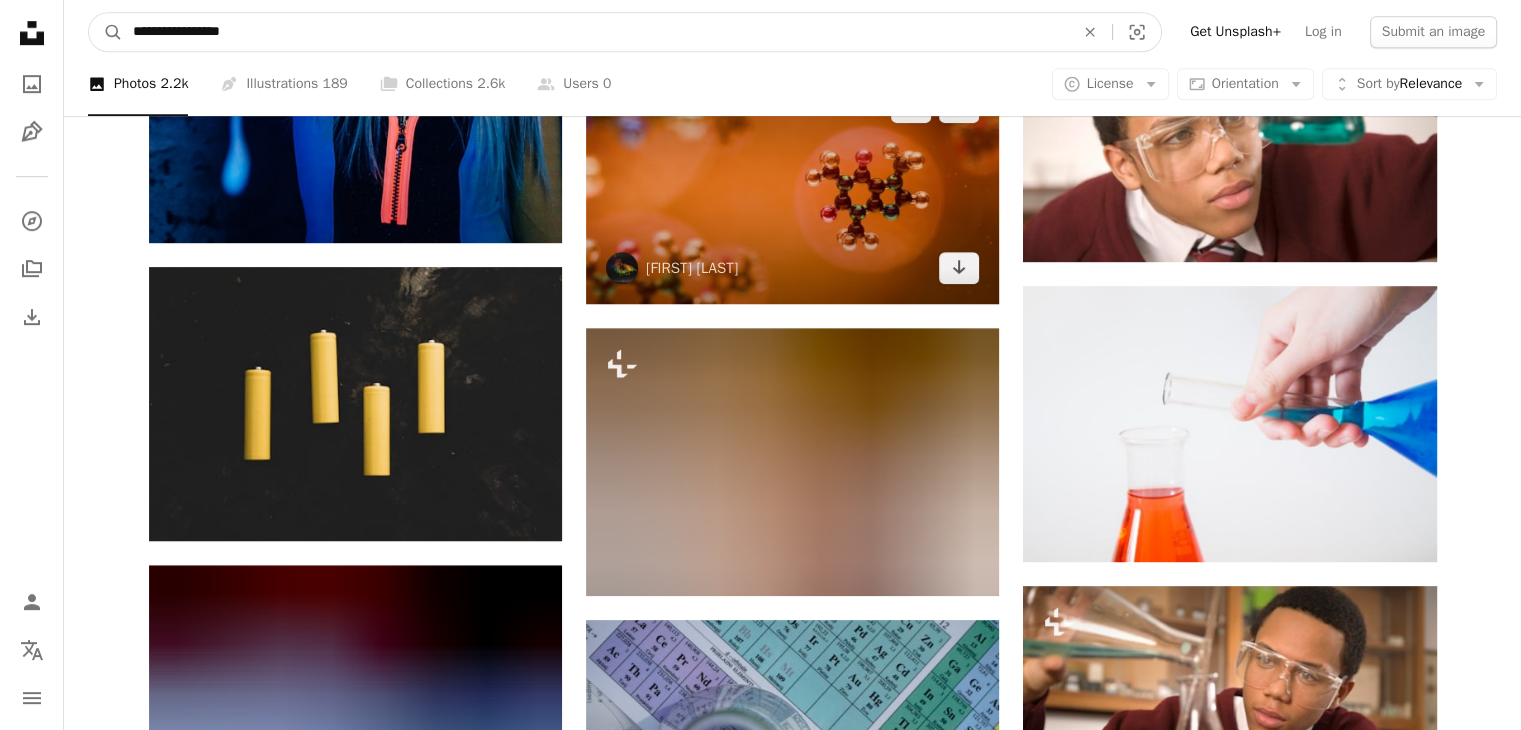 scroll, scrollTop: 1200, scrollLeft: 0, axis: vertical 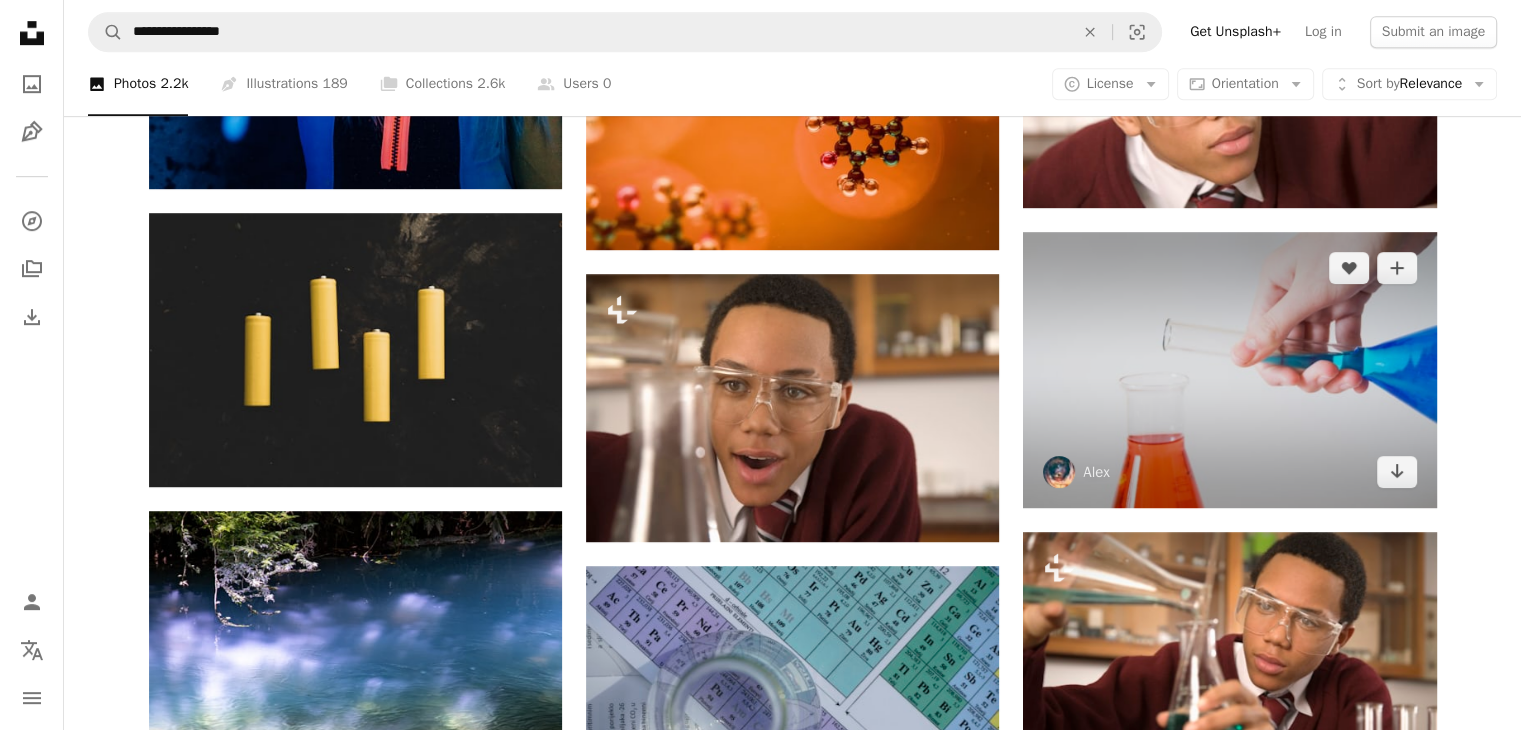 click at bounding box center [1229, 369] 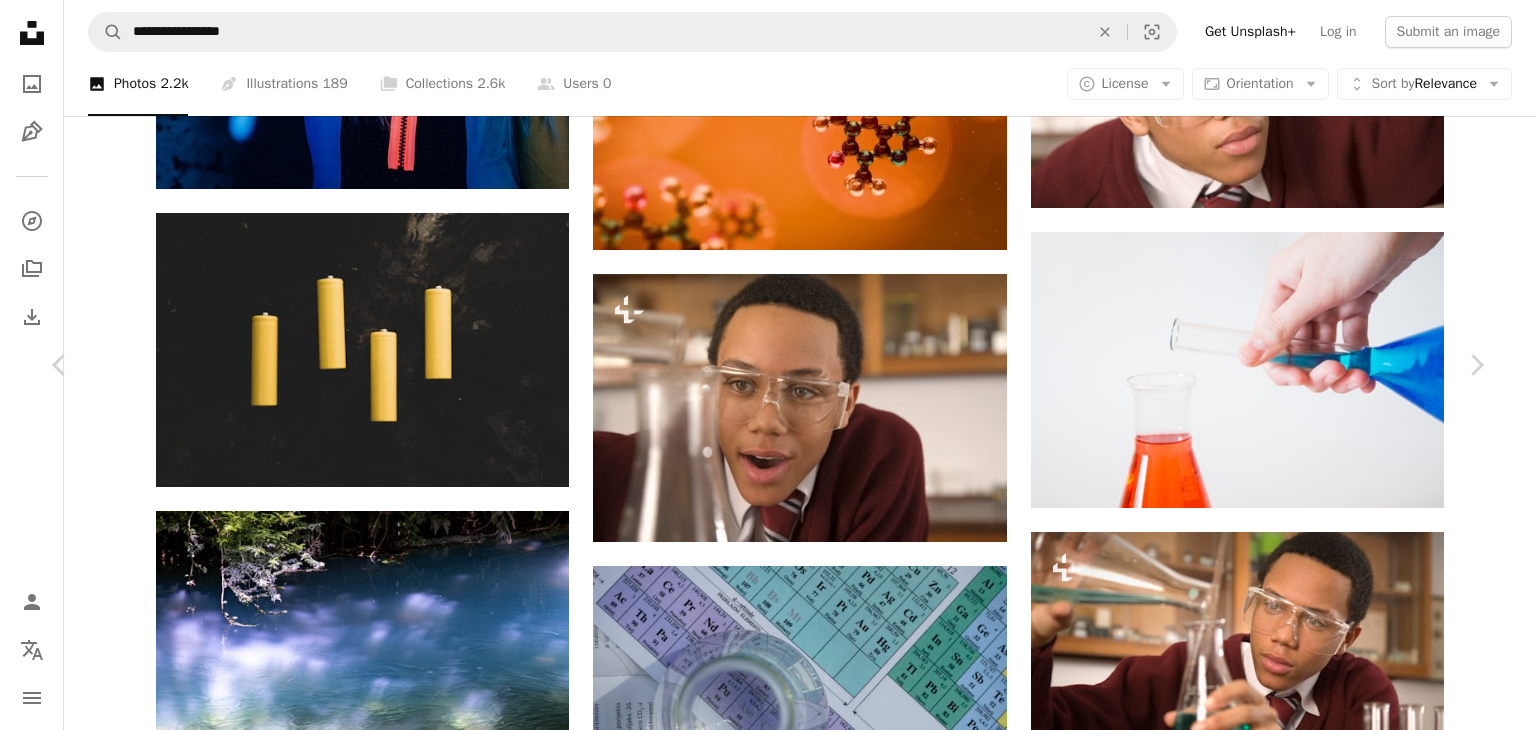 click on "An X shape" at bounding box center (20, 20) 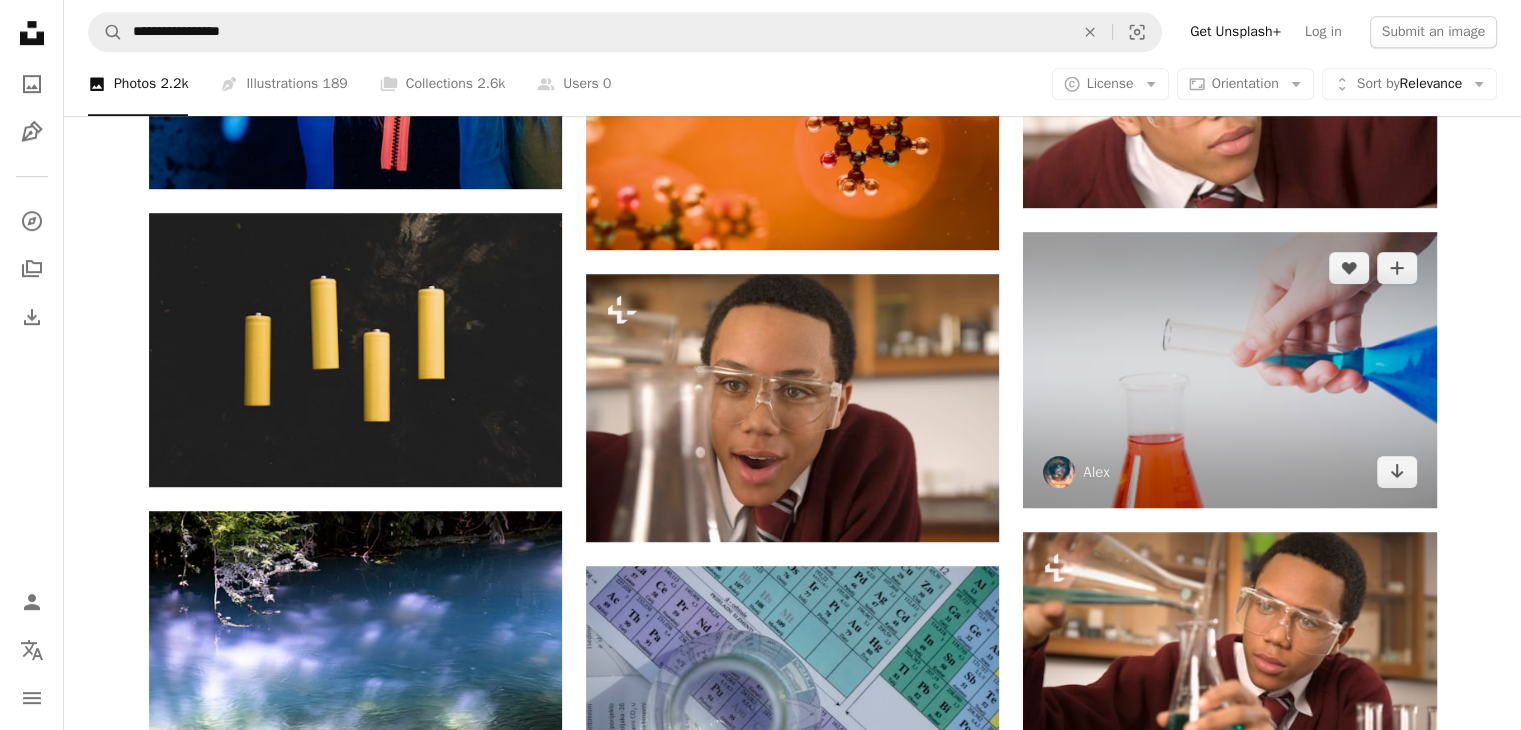 click at bounding box center (1229, 369) 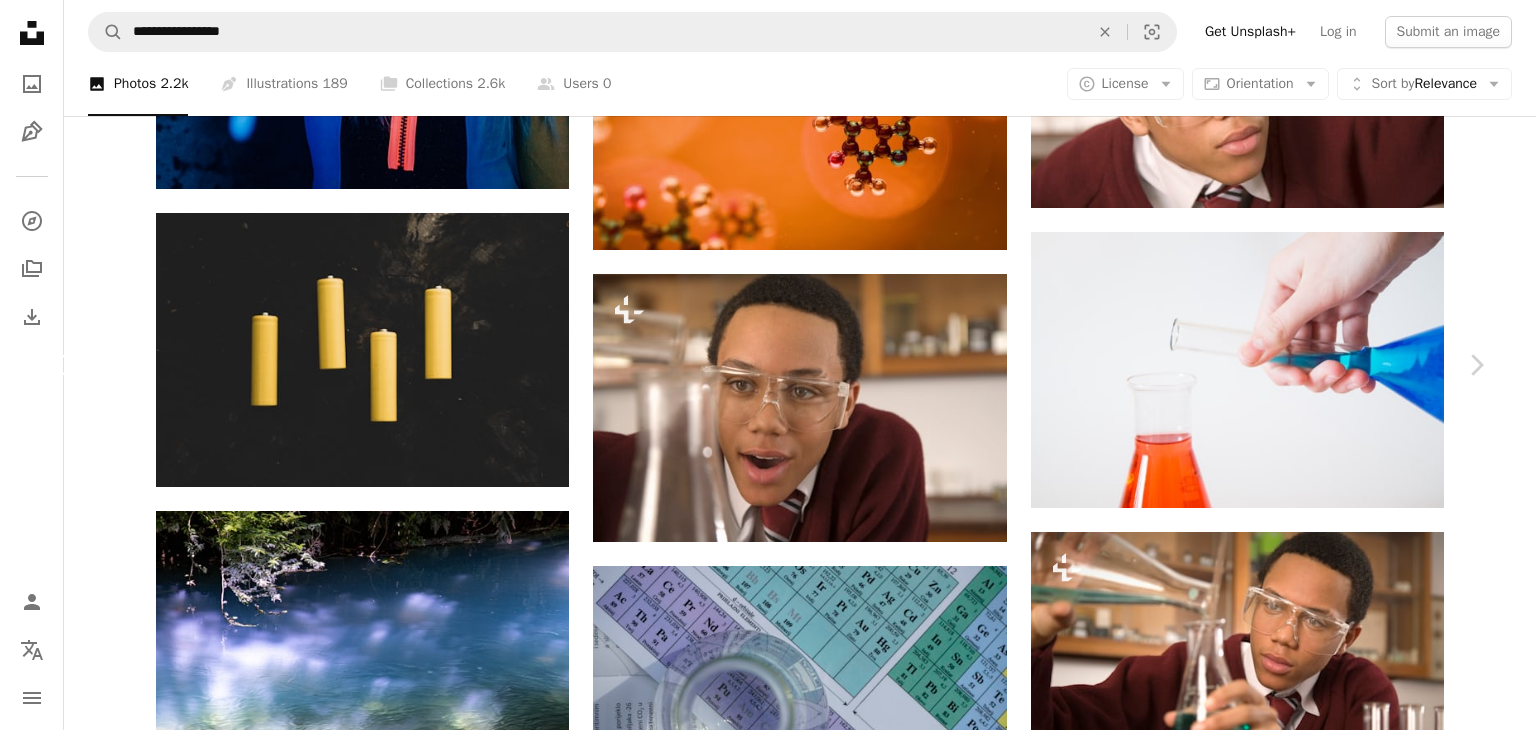 click on "Chevron left" 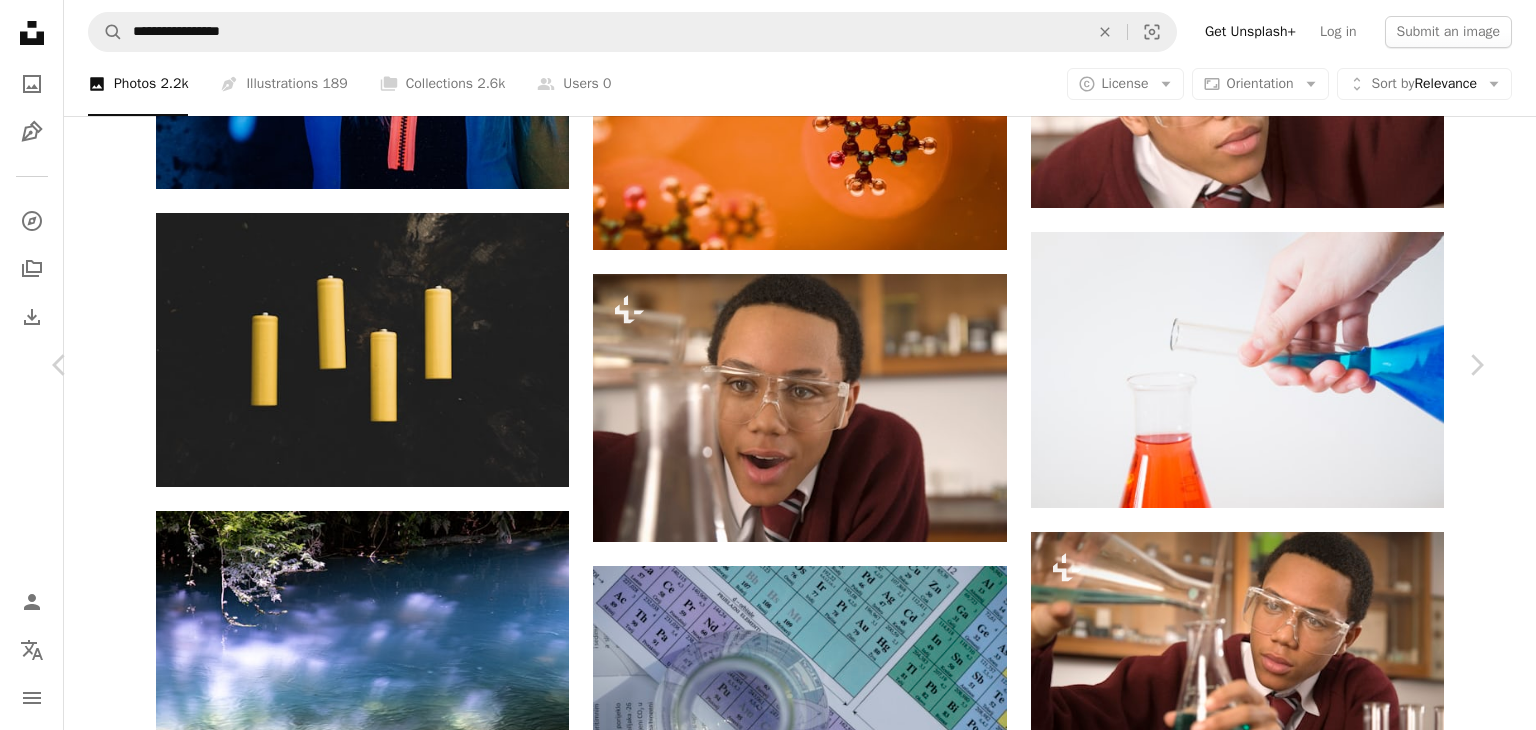 drag, startPoint x: 28, startPoint y: 28, endPoint x: 241, endPoint y: 55, distance: 214.70445 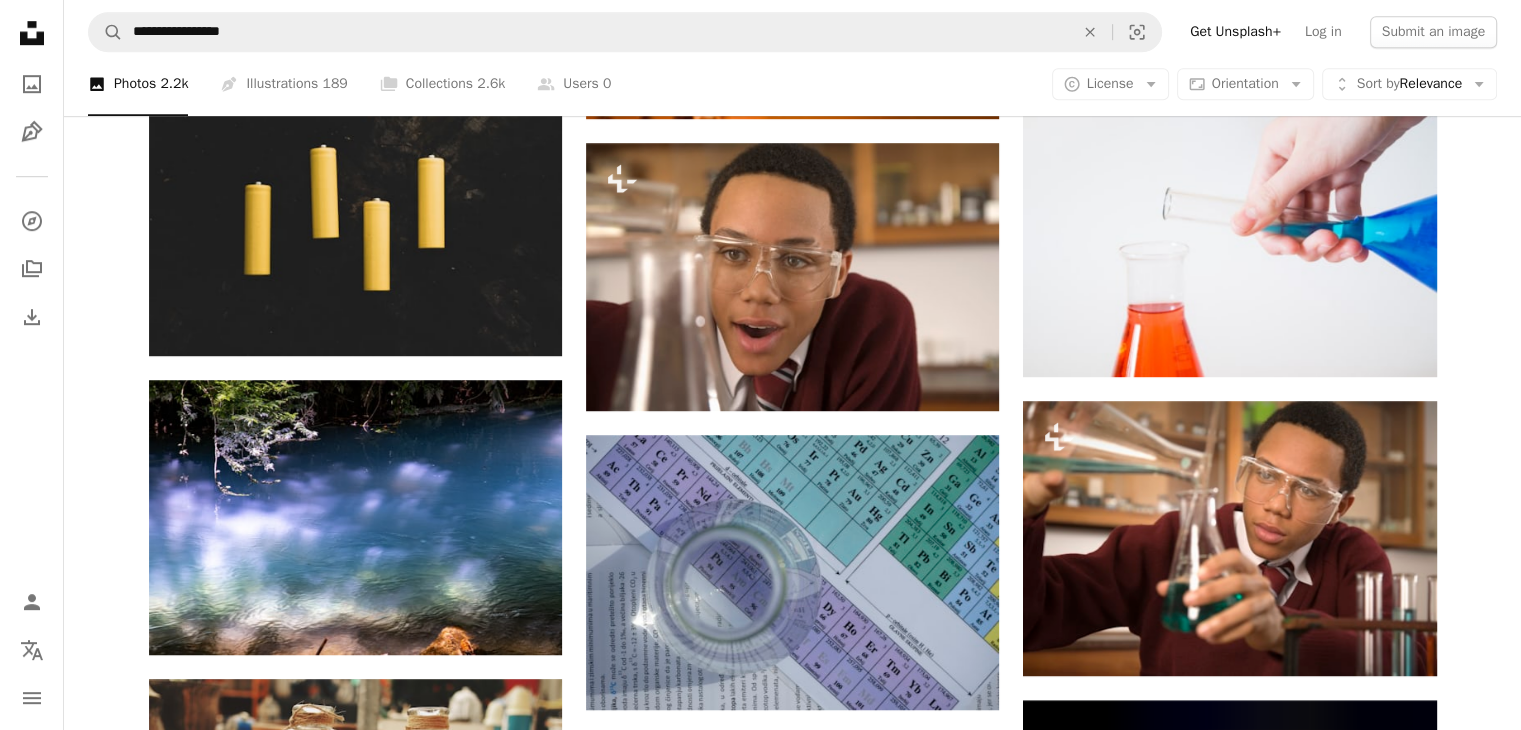scroll, scrollTop: 1400, scrollLeft: 0, axis: vertical 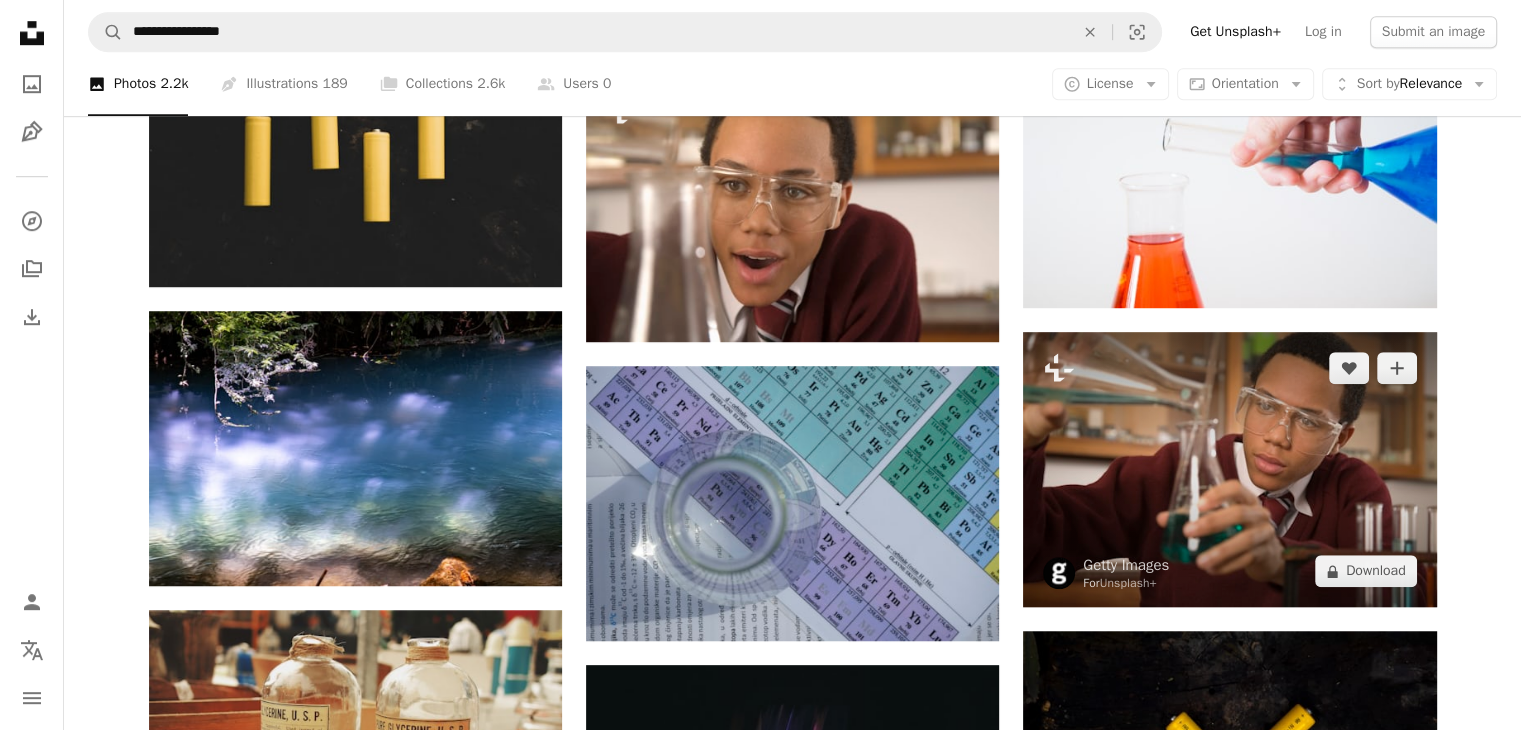 click at bounding box center (1229, 469) 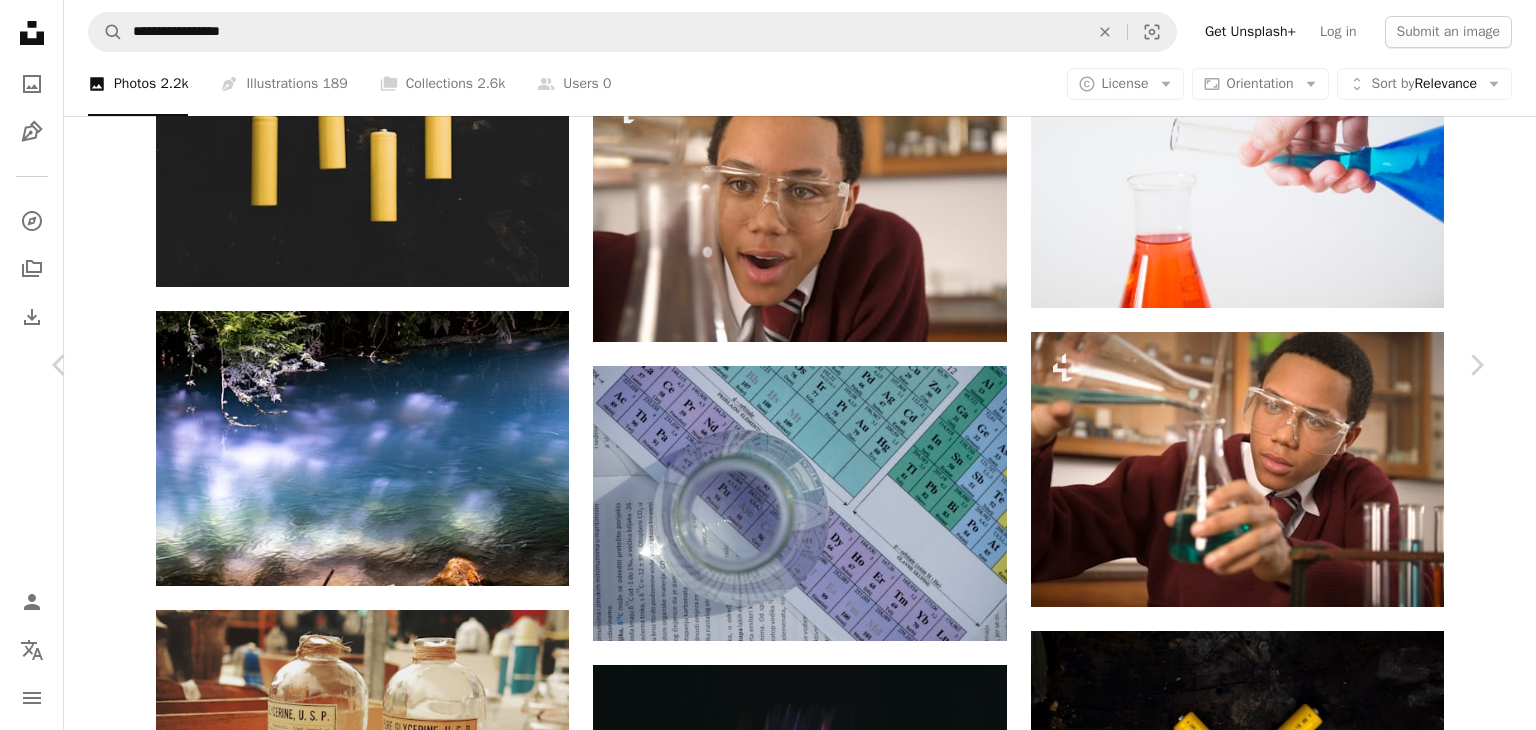 drag, startPoint x: 16, startPoint y: 25, endPoint x: 52, endPoint y: 23, distance: 36.05551 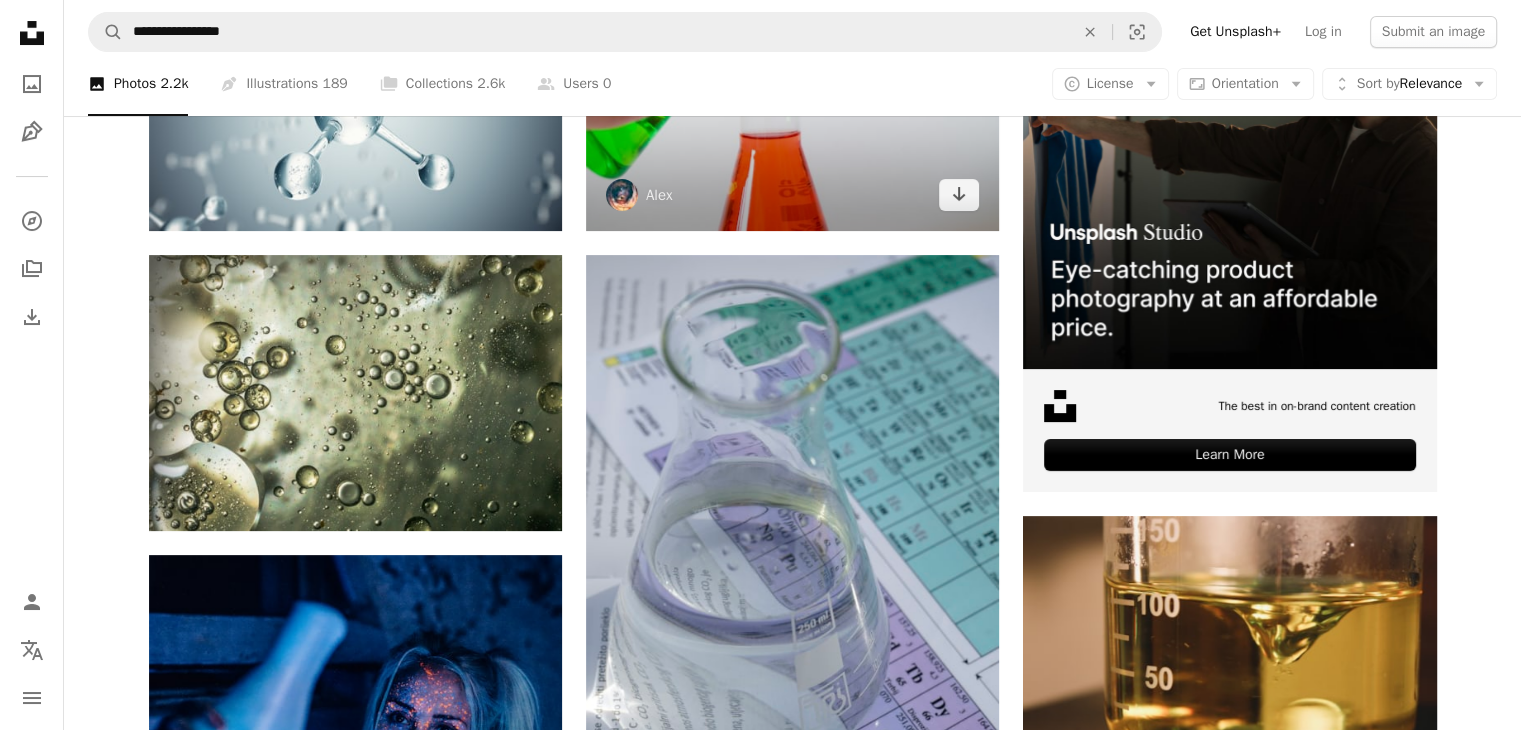 scroll, scrollTop: 400, scrollLeft: 0, axis: vertical 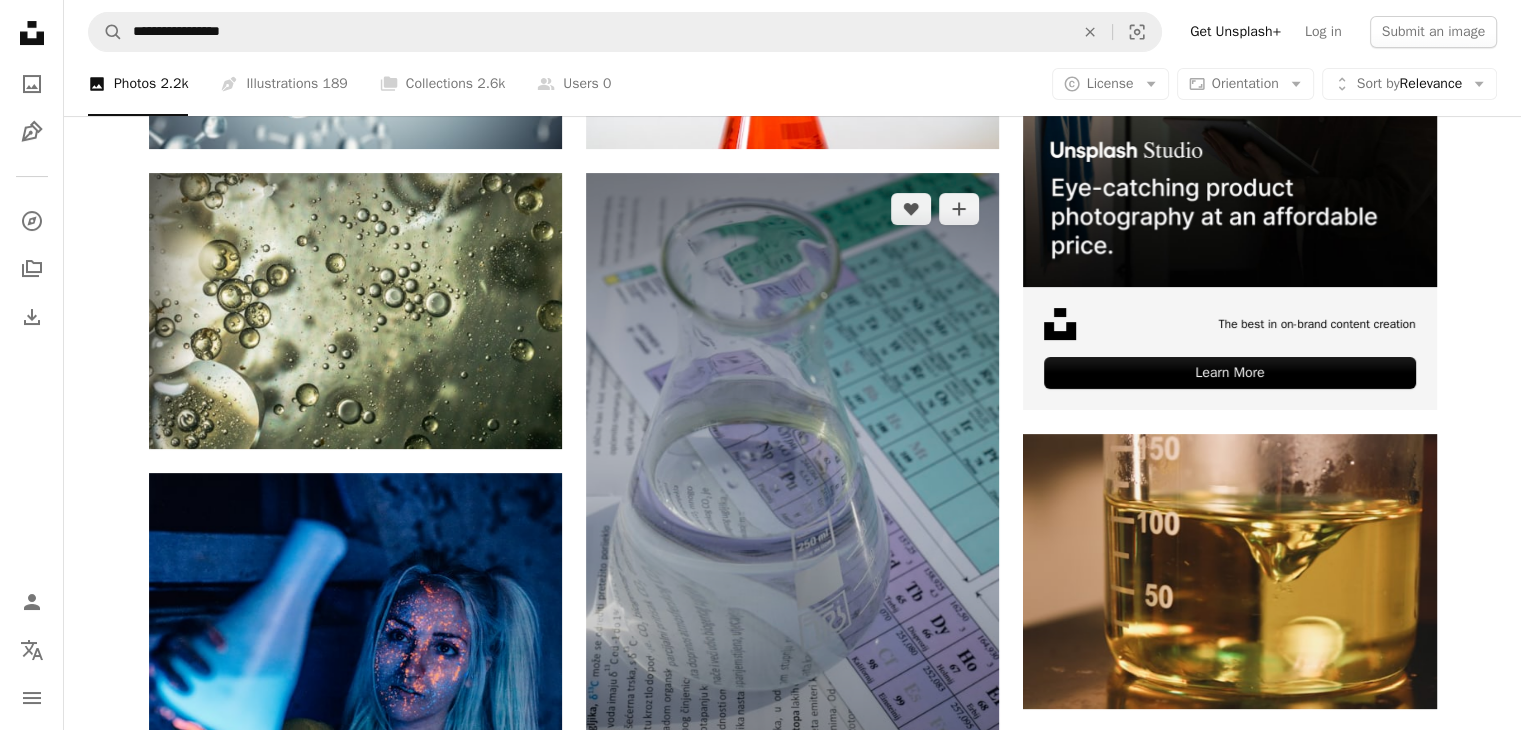 click at bounding box center (792, 483) 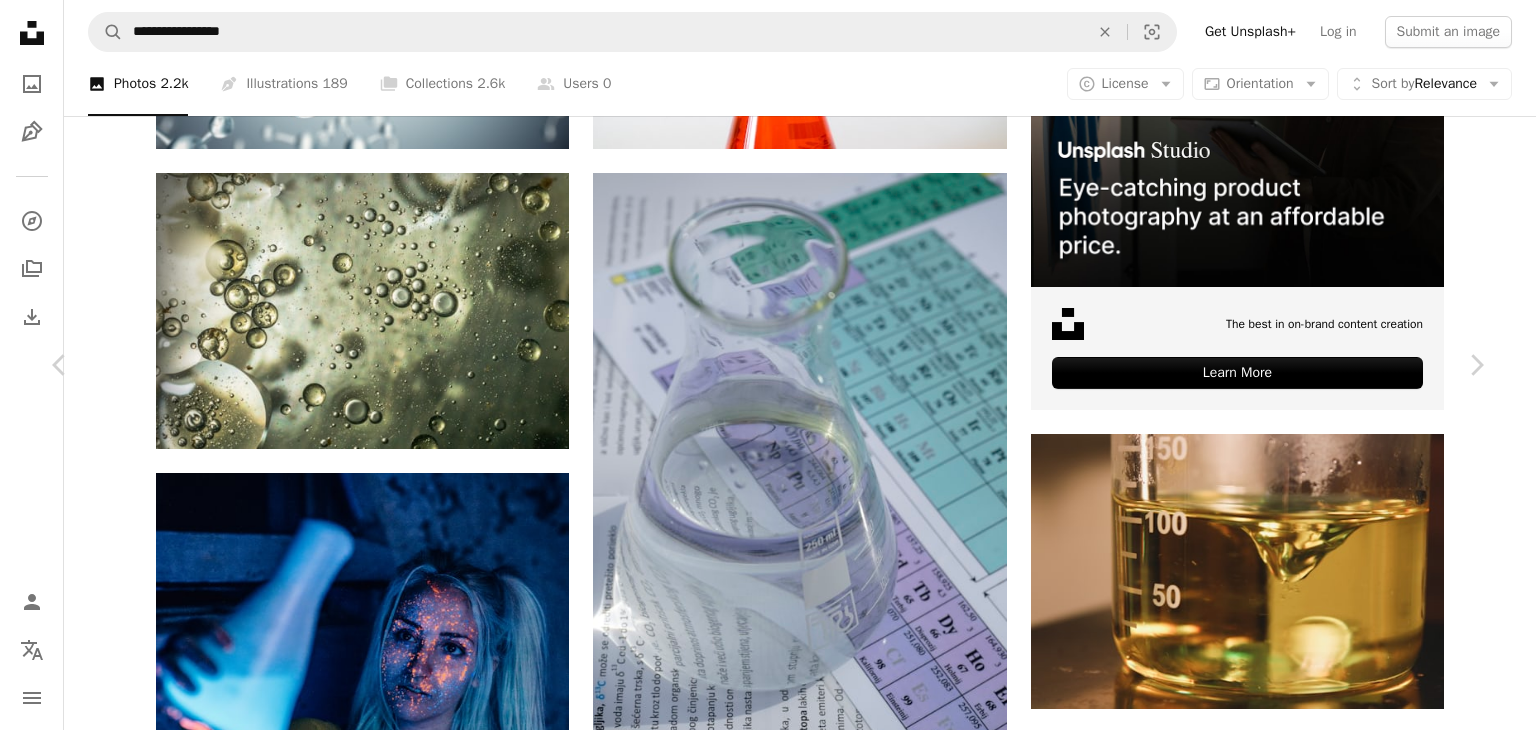 click on "An X shape" at bounding box center [20, 20] 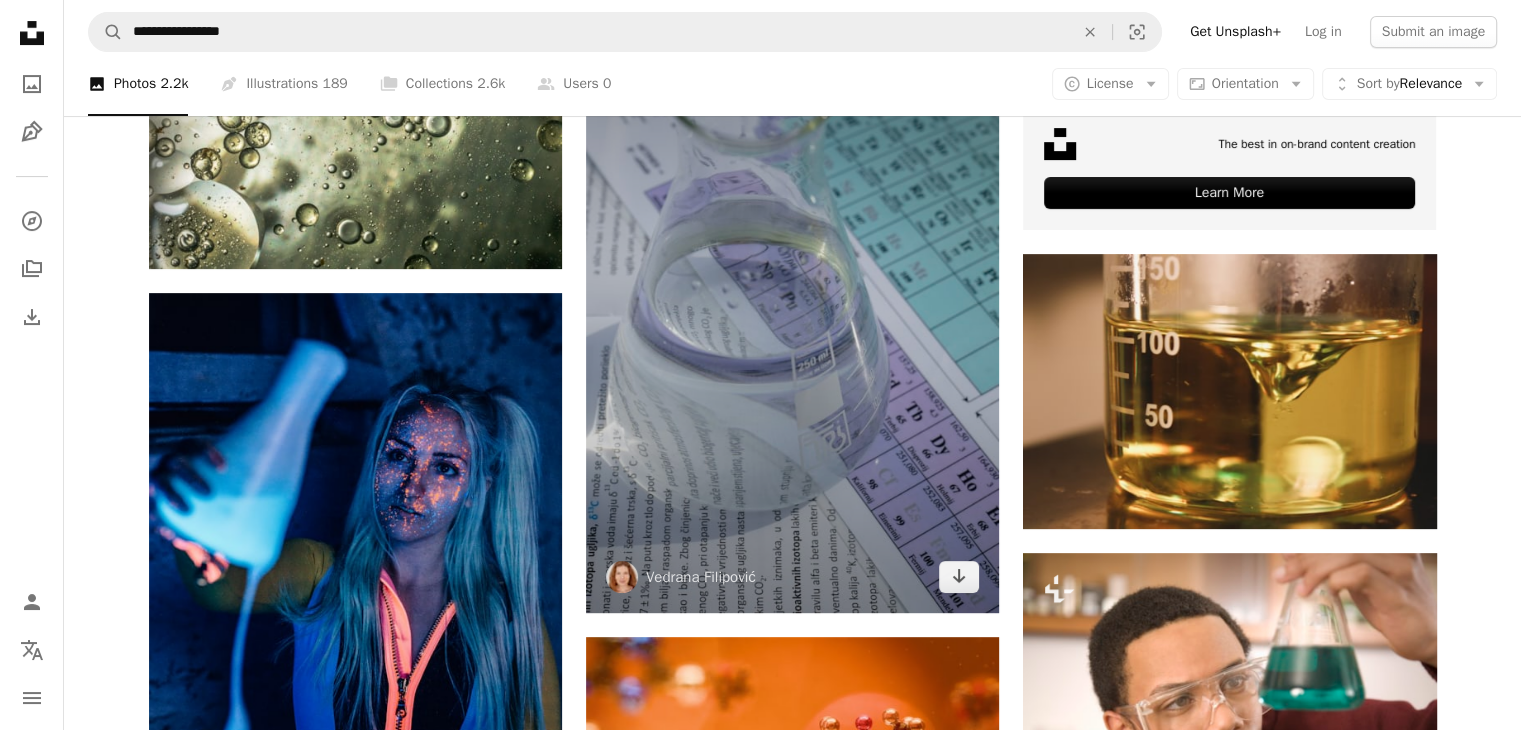 scroll, scrollTop: 600, scrollLeft: 0, axis: vertical 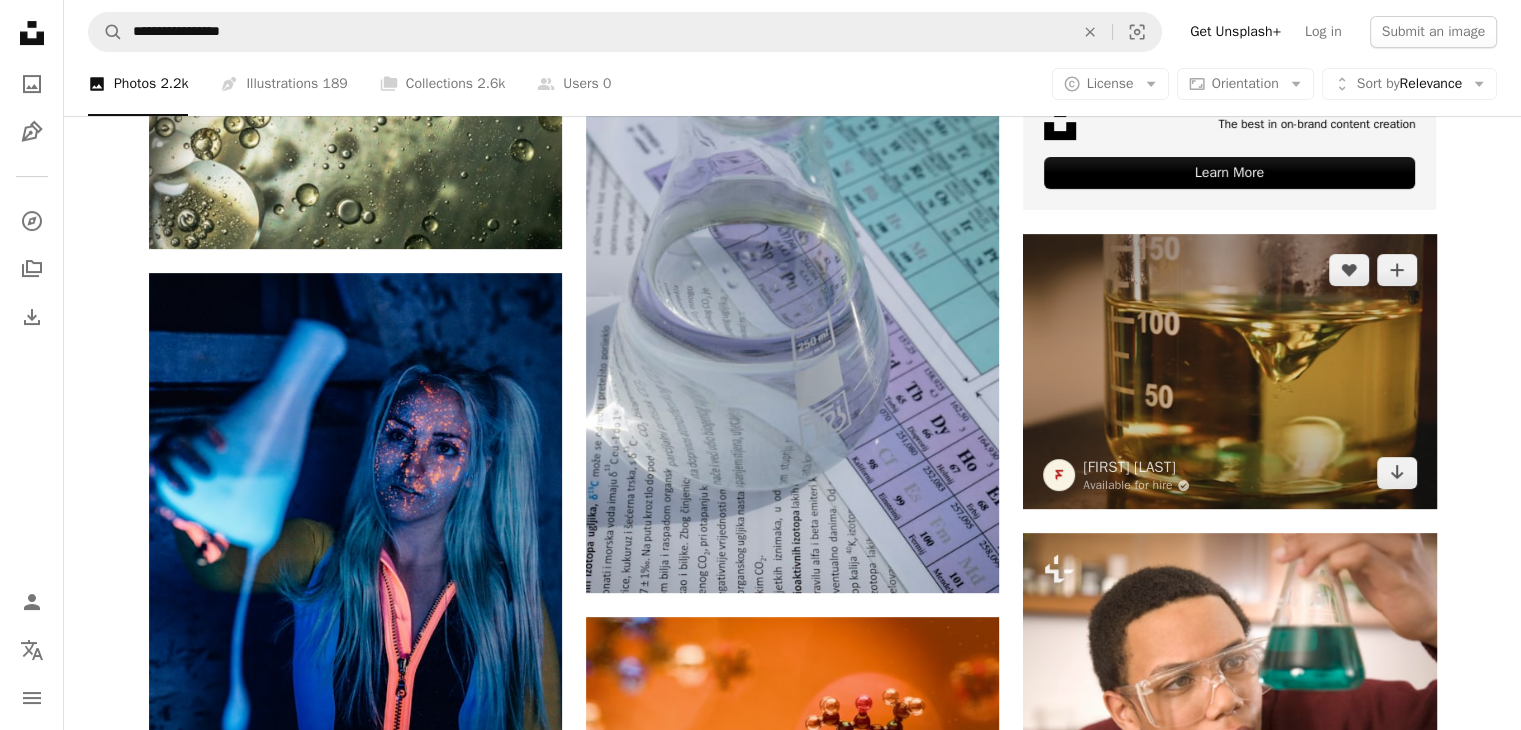 click at bounding box center (1229, 371) 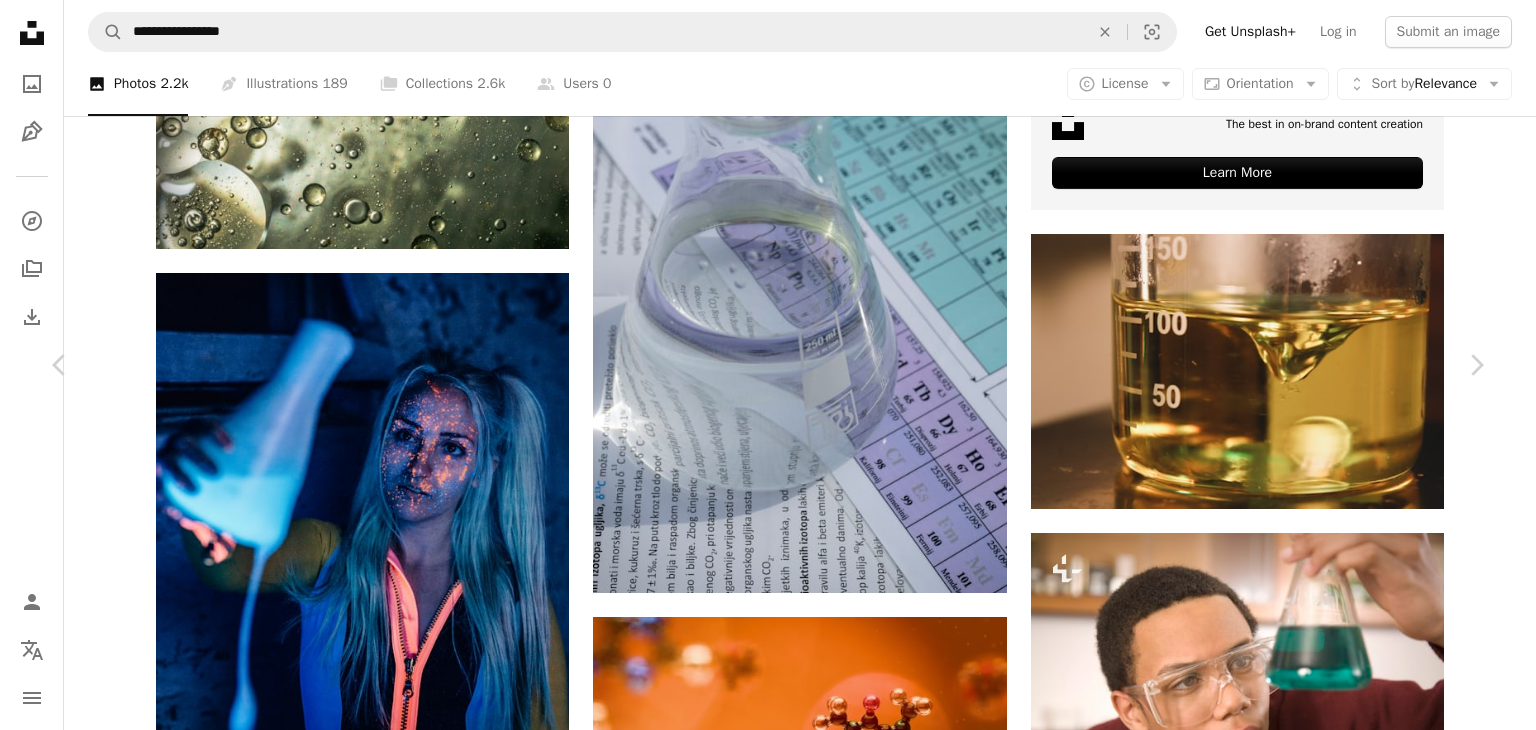 click on "An X shape" at bounding box center [20, 20] 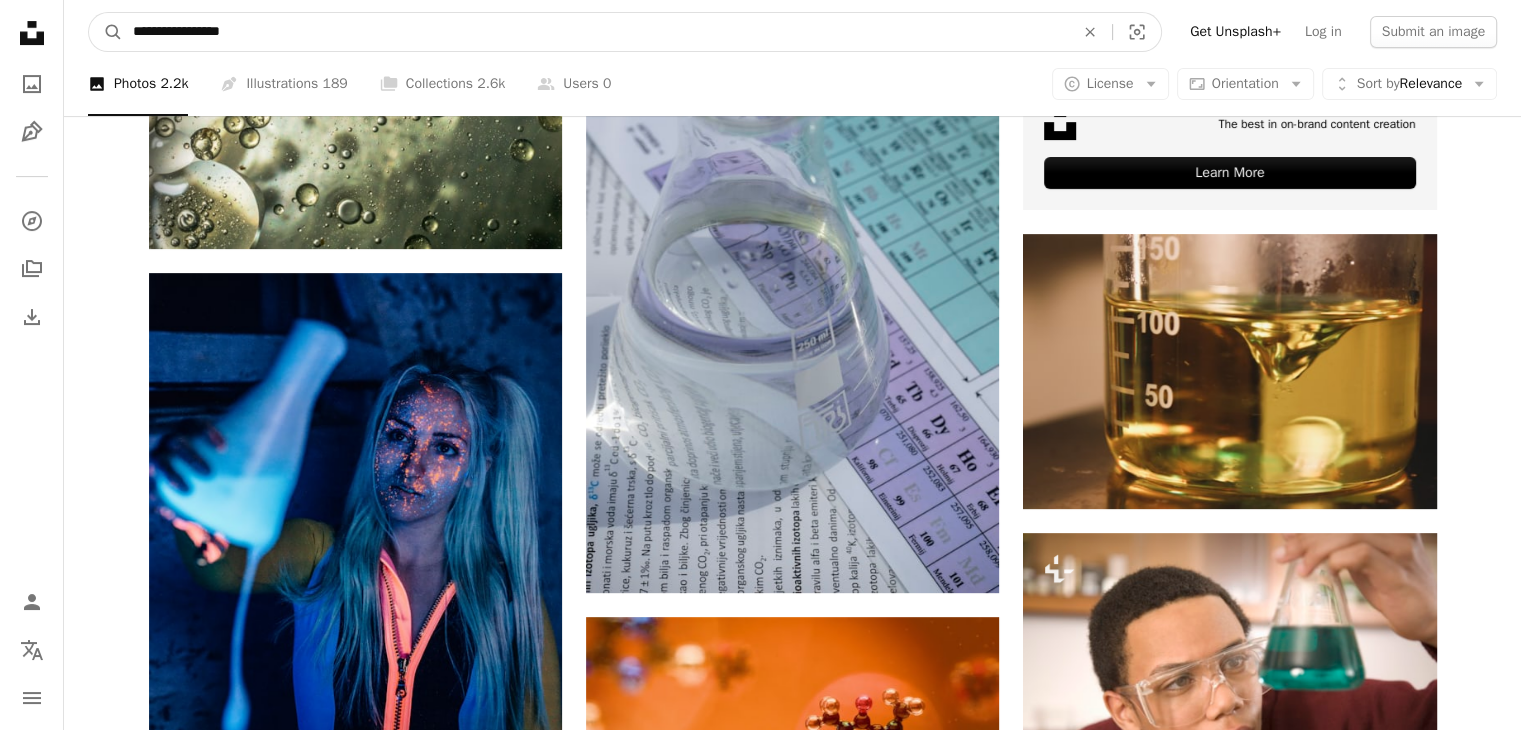 drag, startPoint x: 277, startPoint y: 39, endPoint x: 80, endPoint y: 21, distance: 197.82063 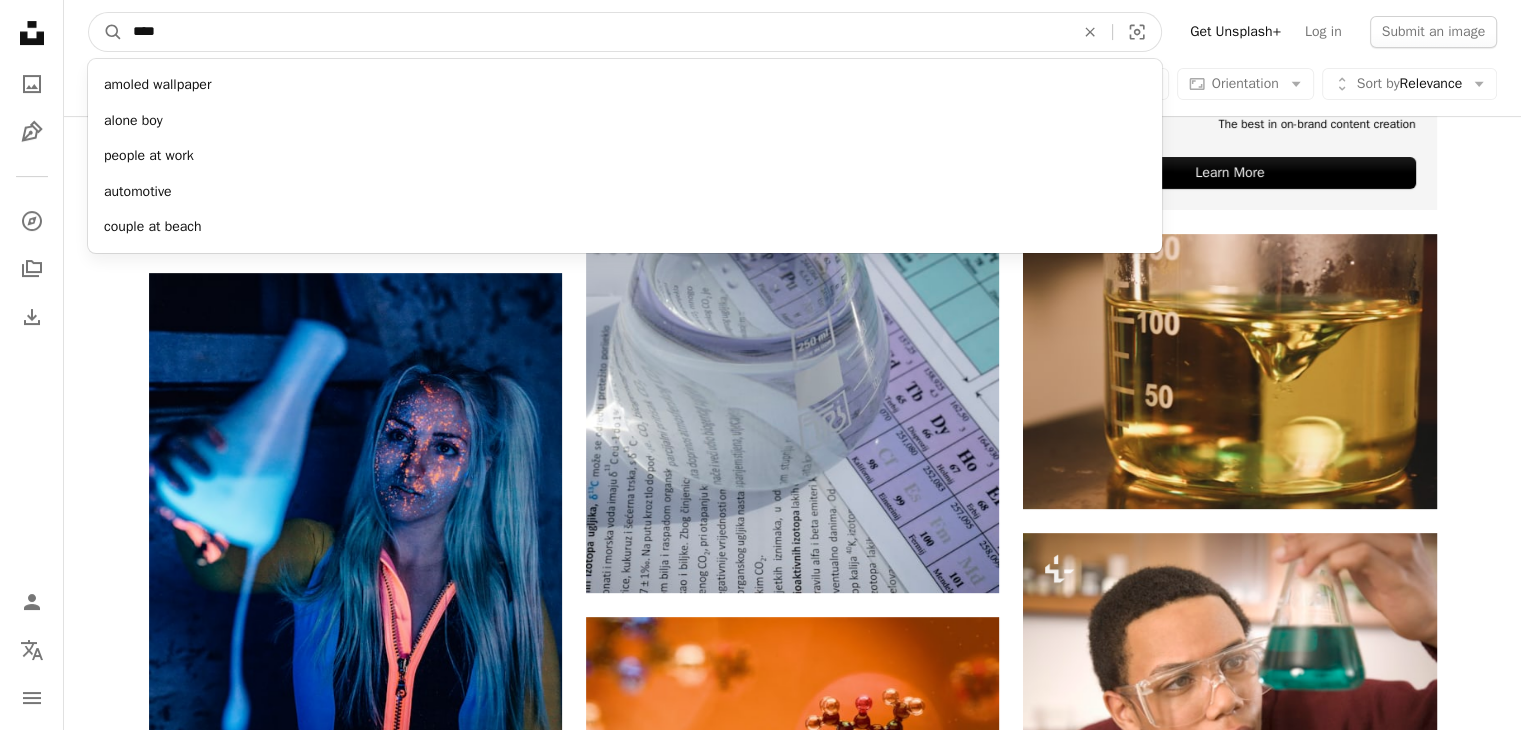 type on "****" 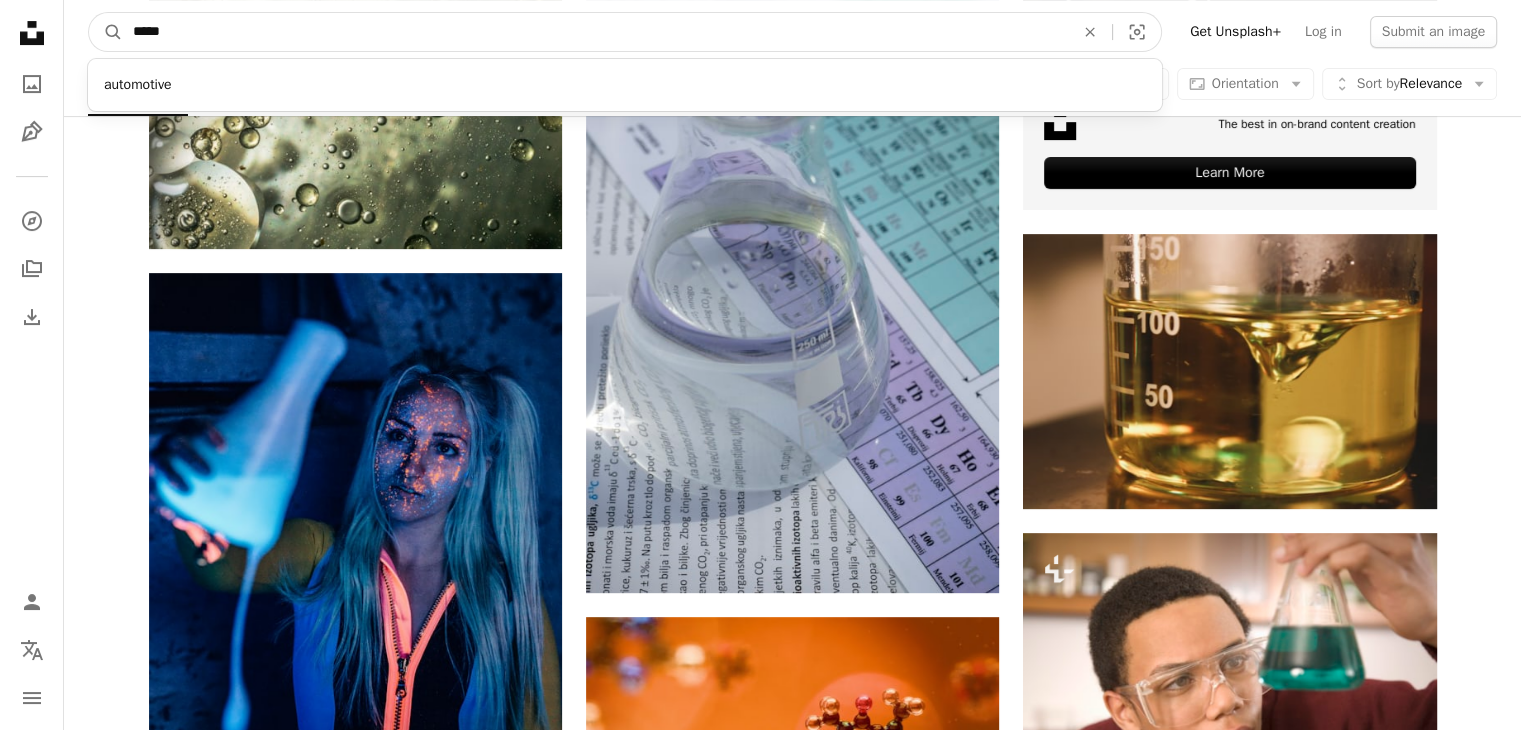 click on "A magnifying glass" at bounding box center [106, 32] 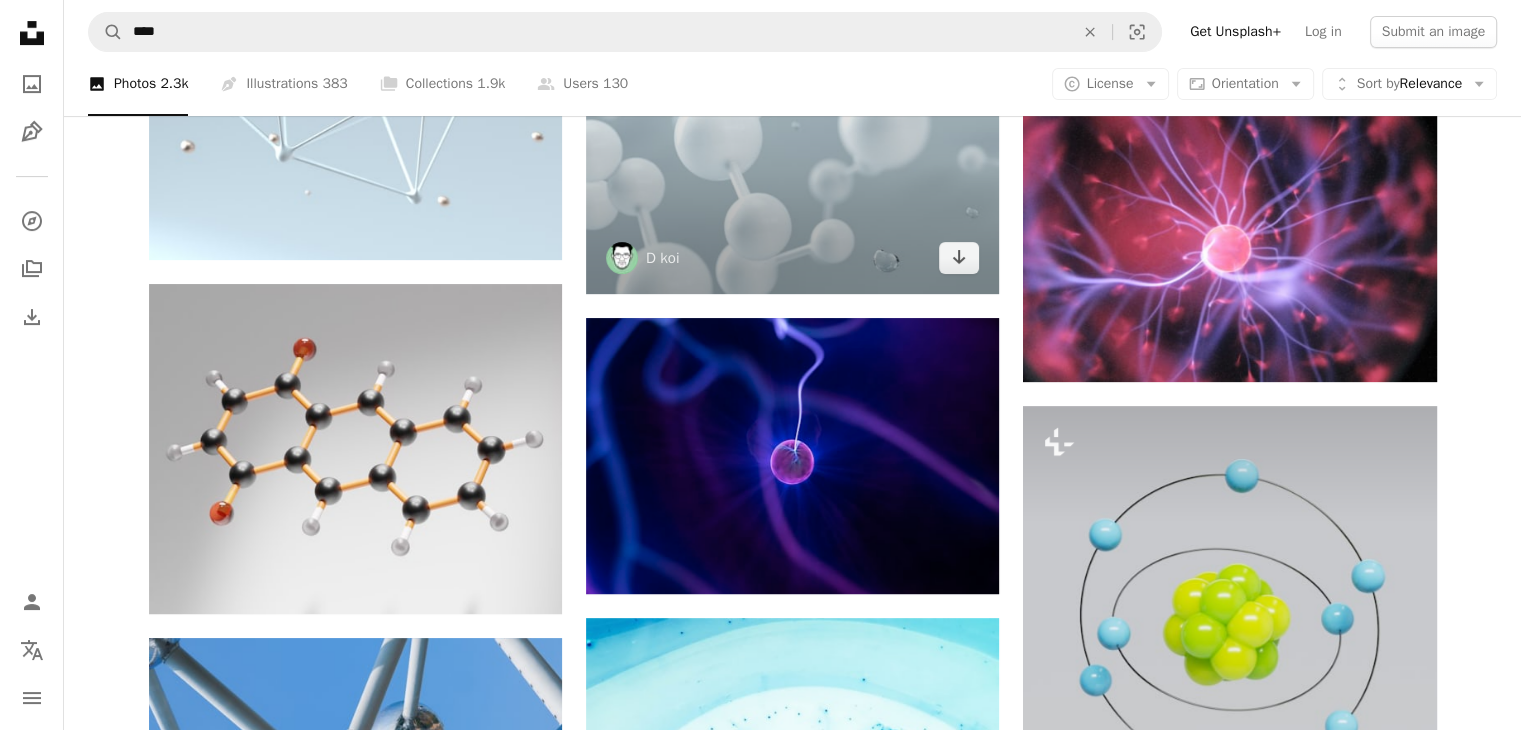 scroll, scrollTop: 700, scrollLeft: 0, axis: vertical 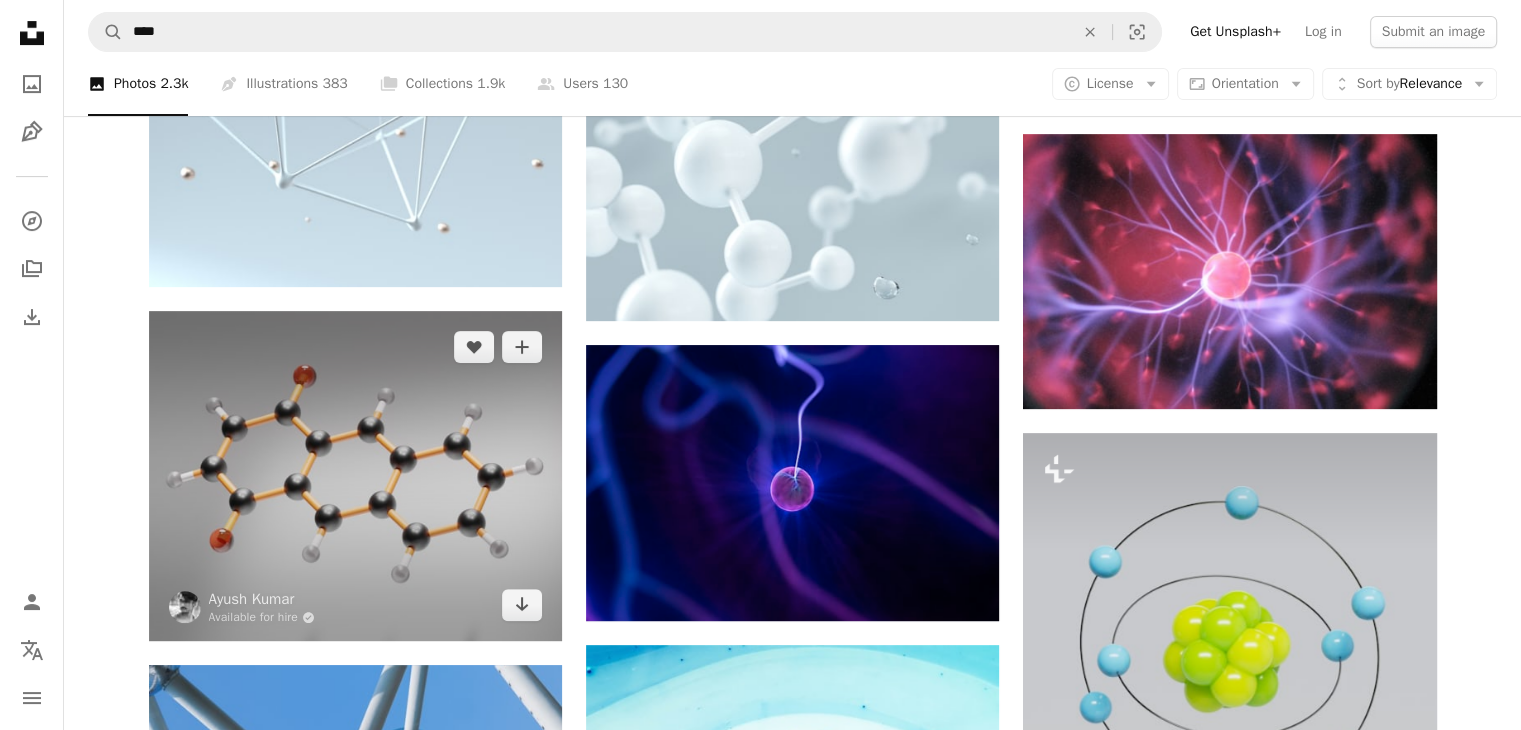 click at bounding box center (355, 476) 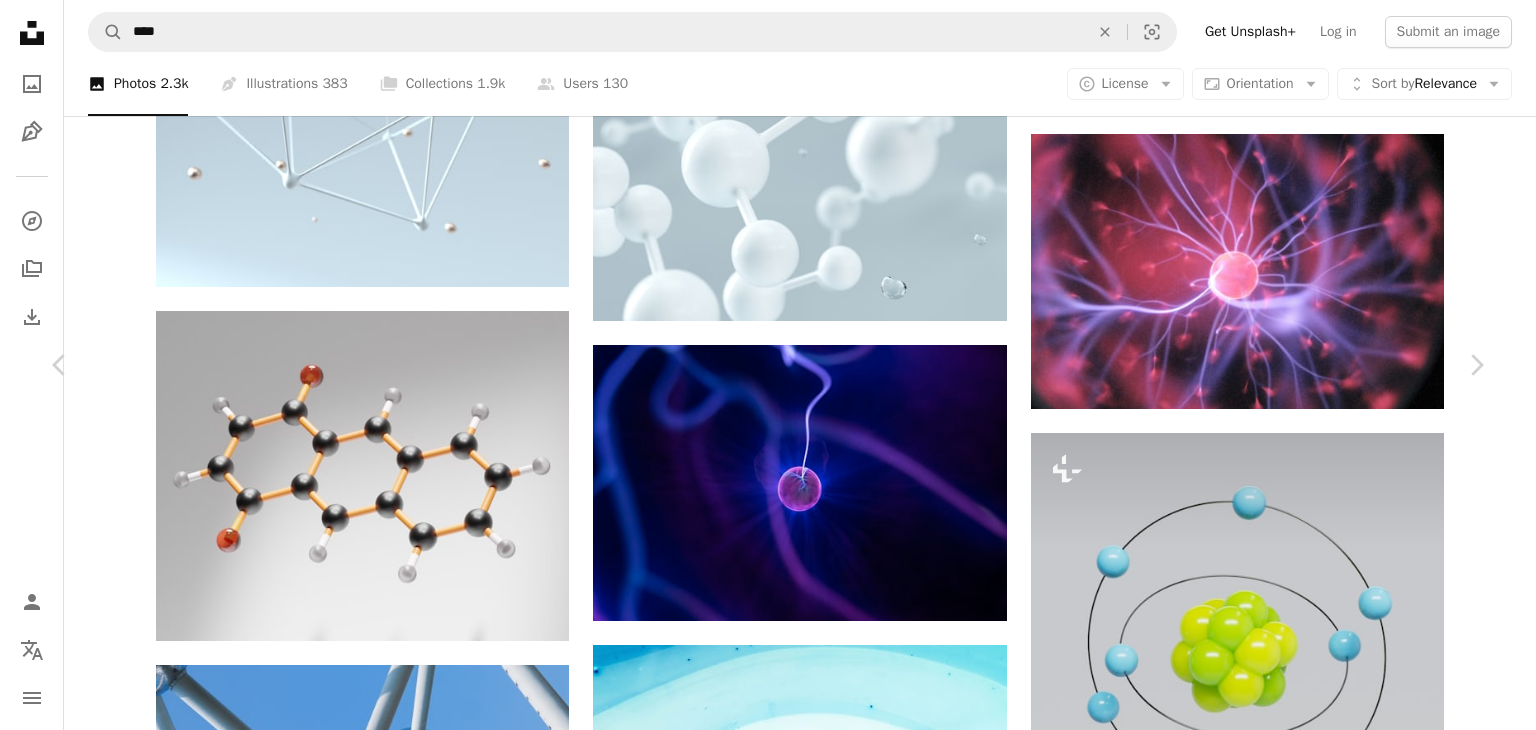 drag, startPoint x: 14, startPoint y: 12, endPoint x: 188, endPoint y: 52, distance: 178.53851 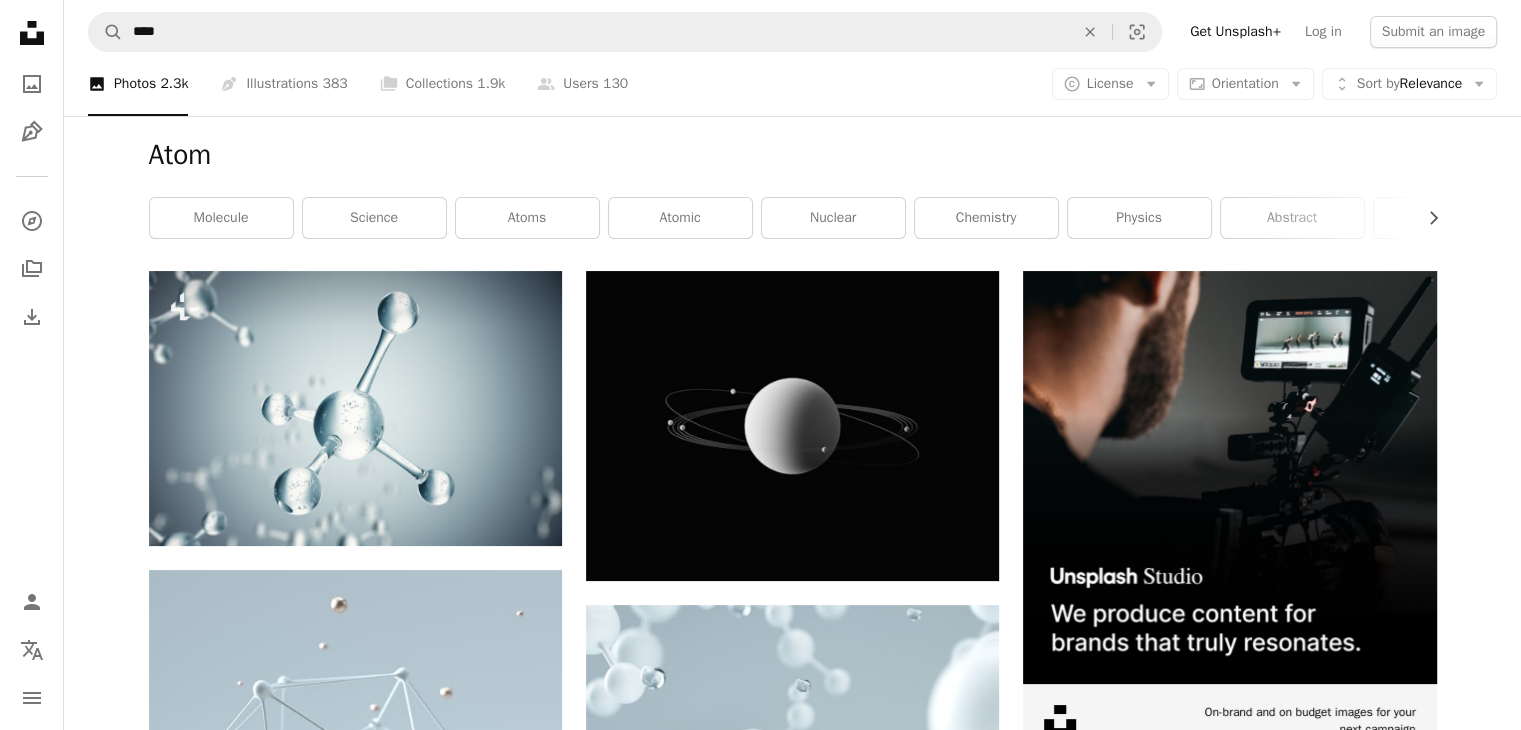scroll, scrollTop: 0, scrollLeft: 0, axis: both 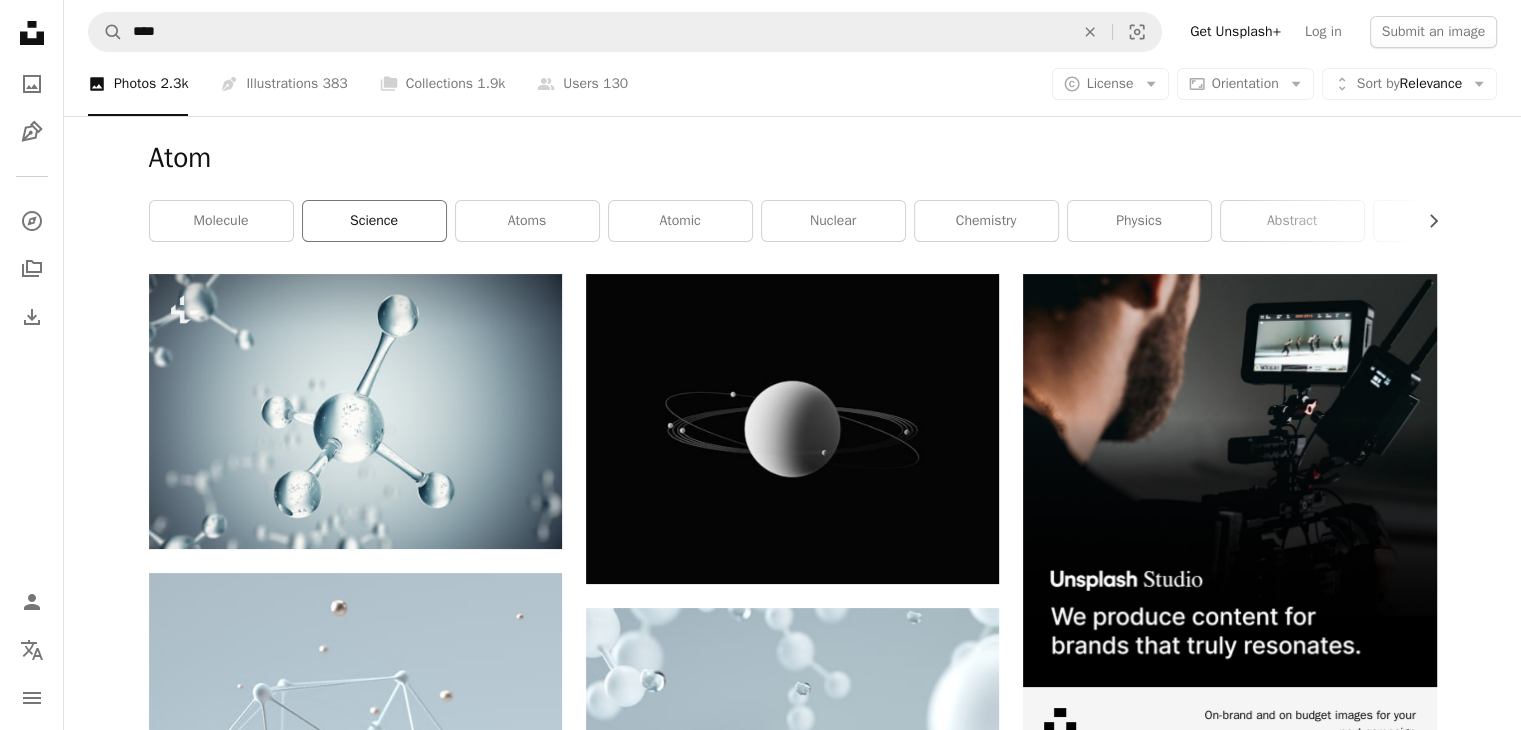 click on "science" at bounding box center (374, 221) 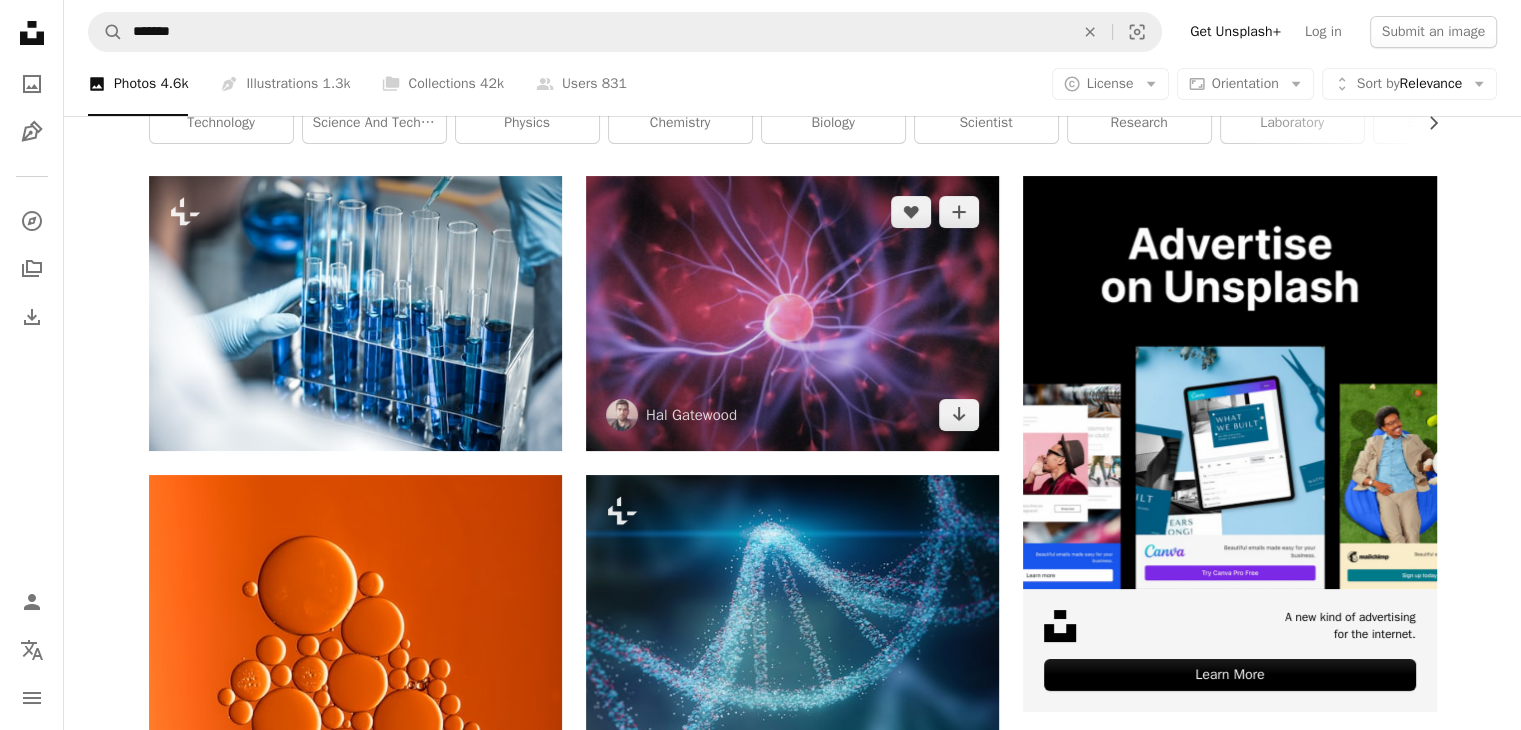 scroll, scrollTop: 100, scrollLeft: 0, axis: vertical 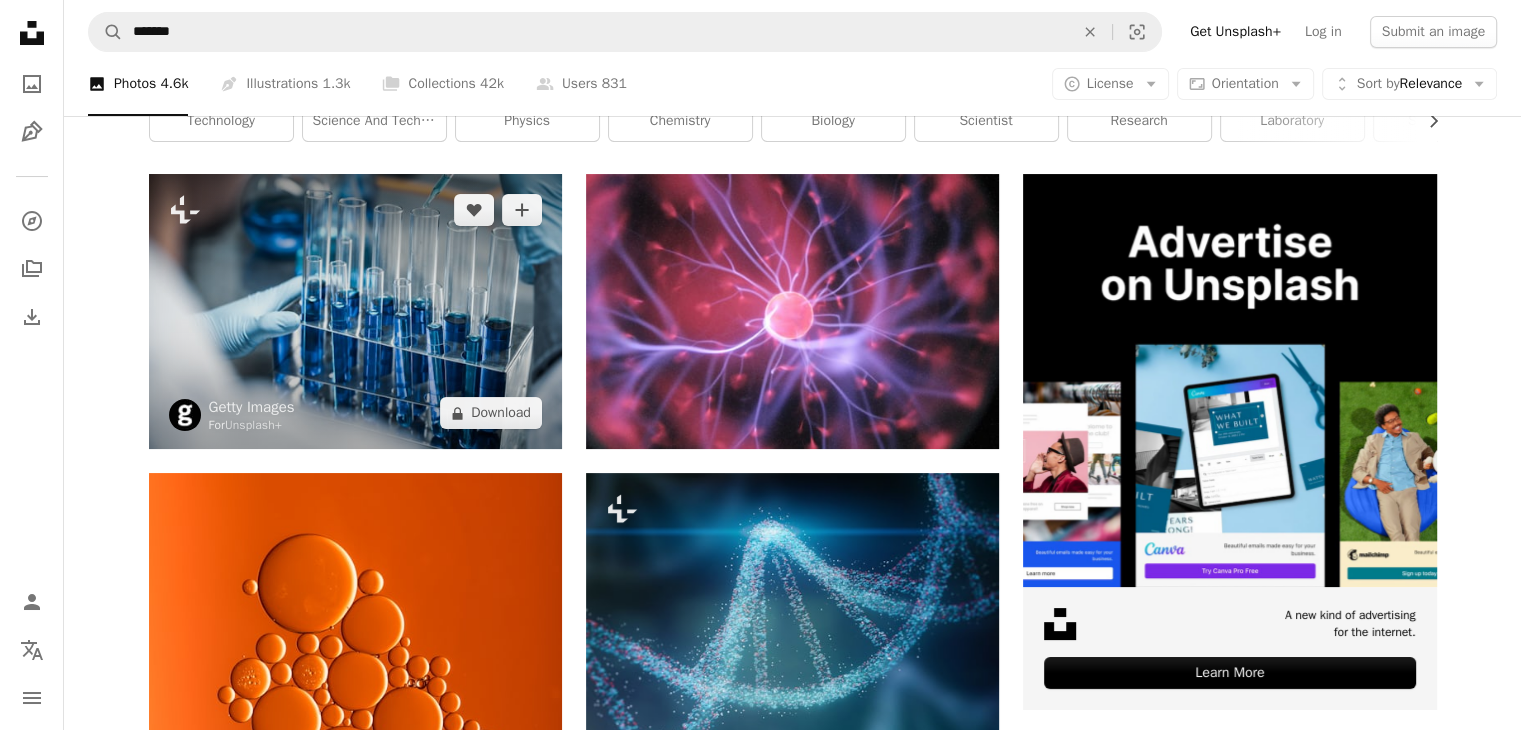click at bounding box center [355, 311] 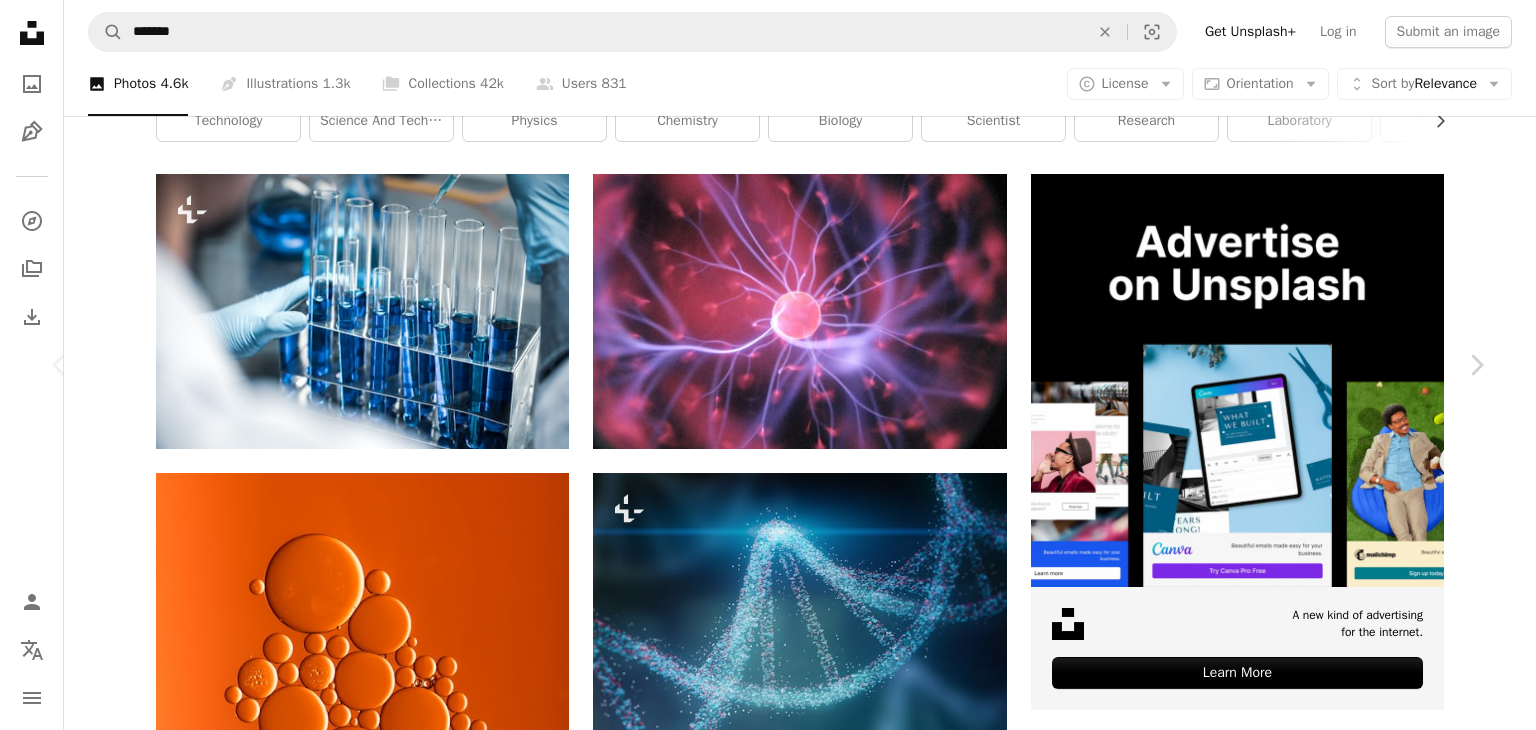 click on "An X shape" at bounding box center (20, 20) 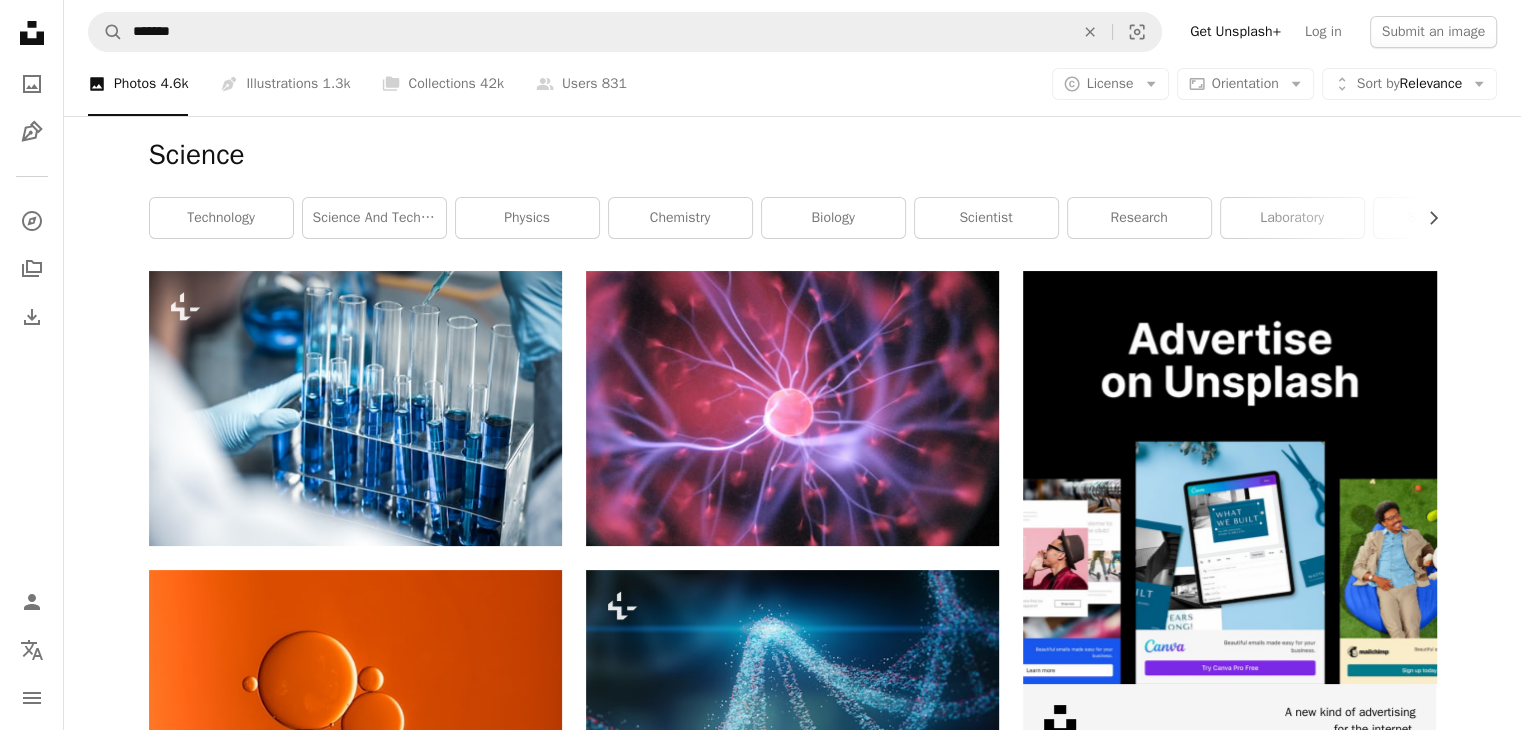 scroll, scrollTop: 0, scrollLeft: 0, axis: both 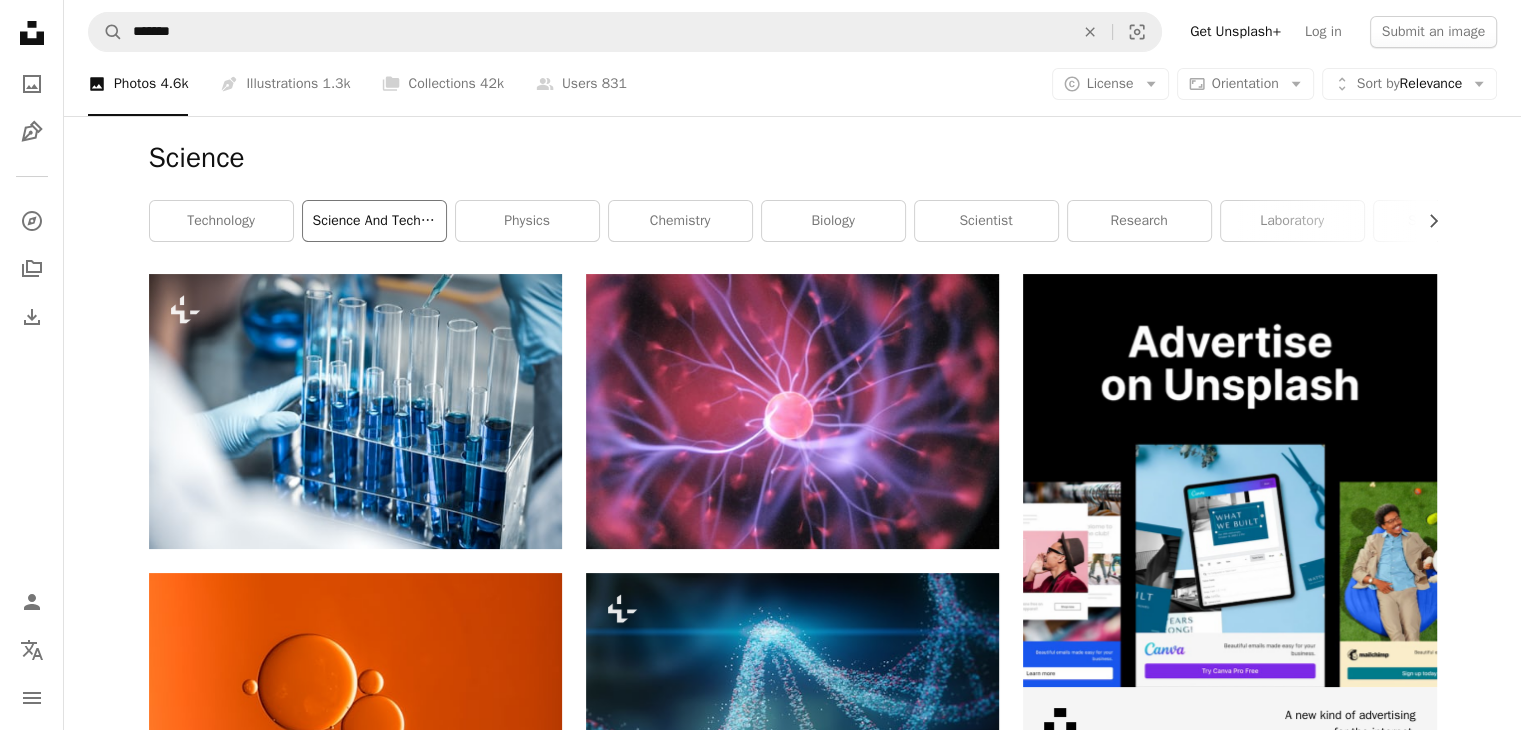 click on "science and technology" at bounding box center [374, 221] 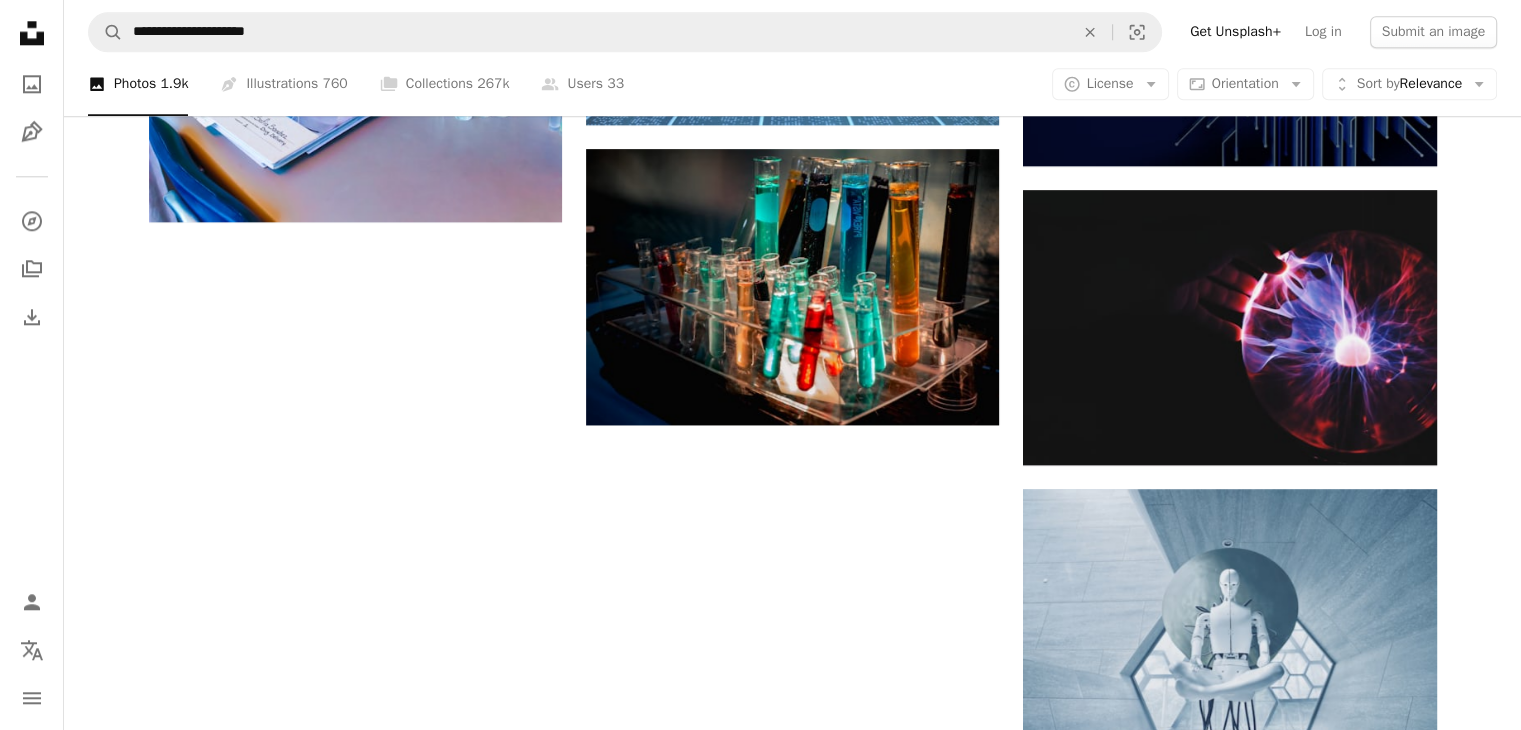 scroll, scrollTop: 2300, scrollLeft: 0, axis: vertical 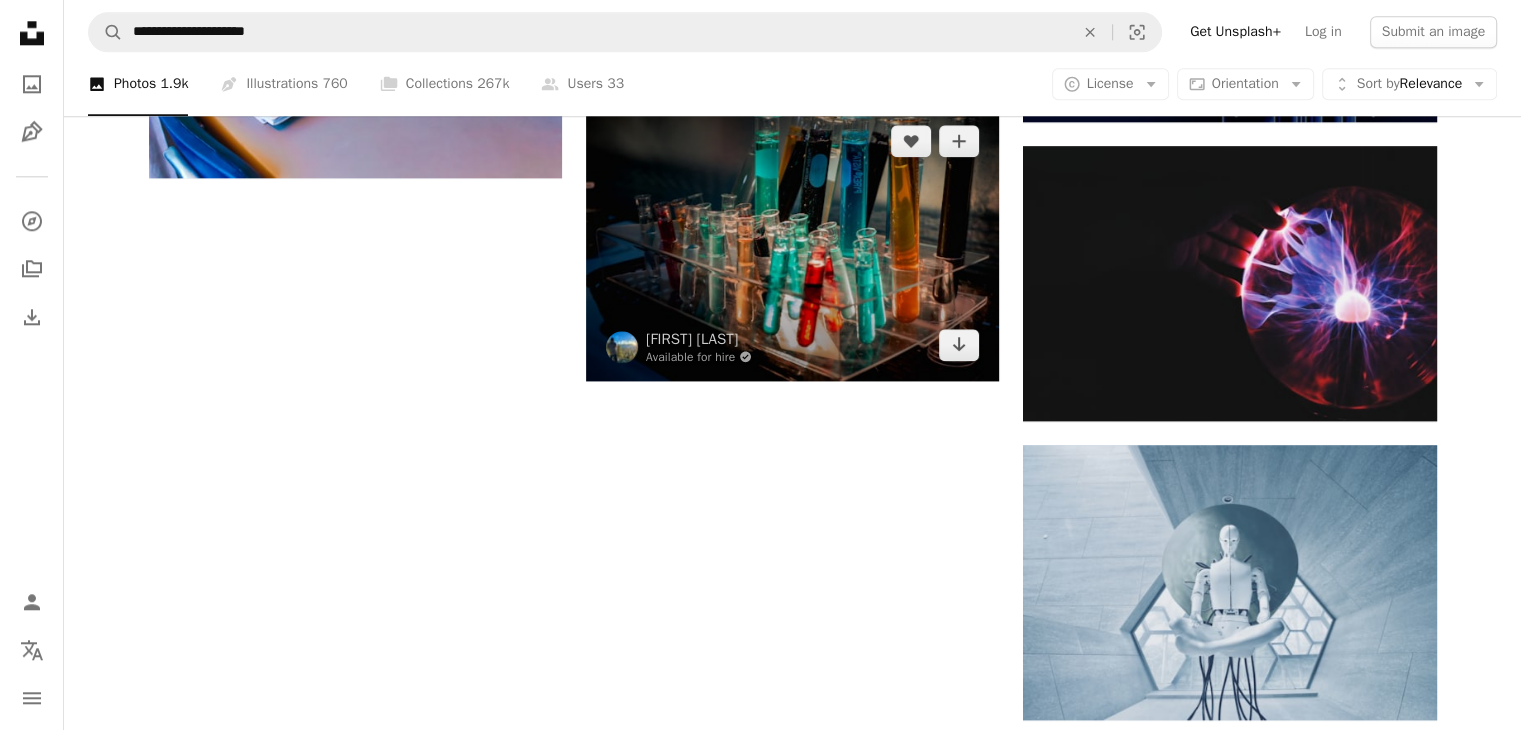 click at bounding box center [792, 242] 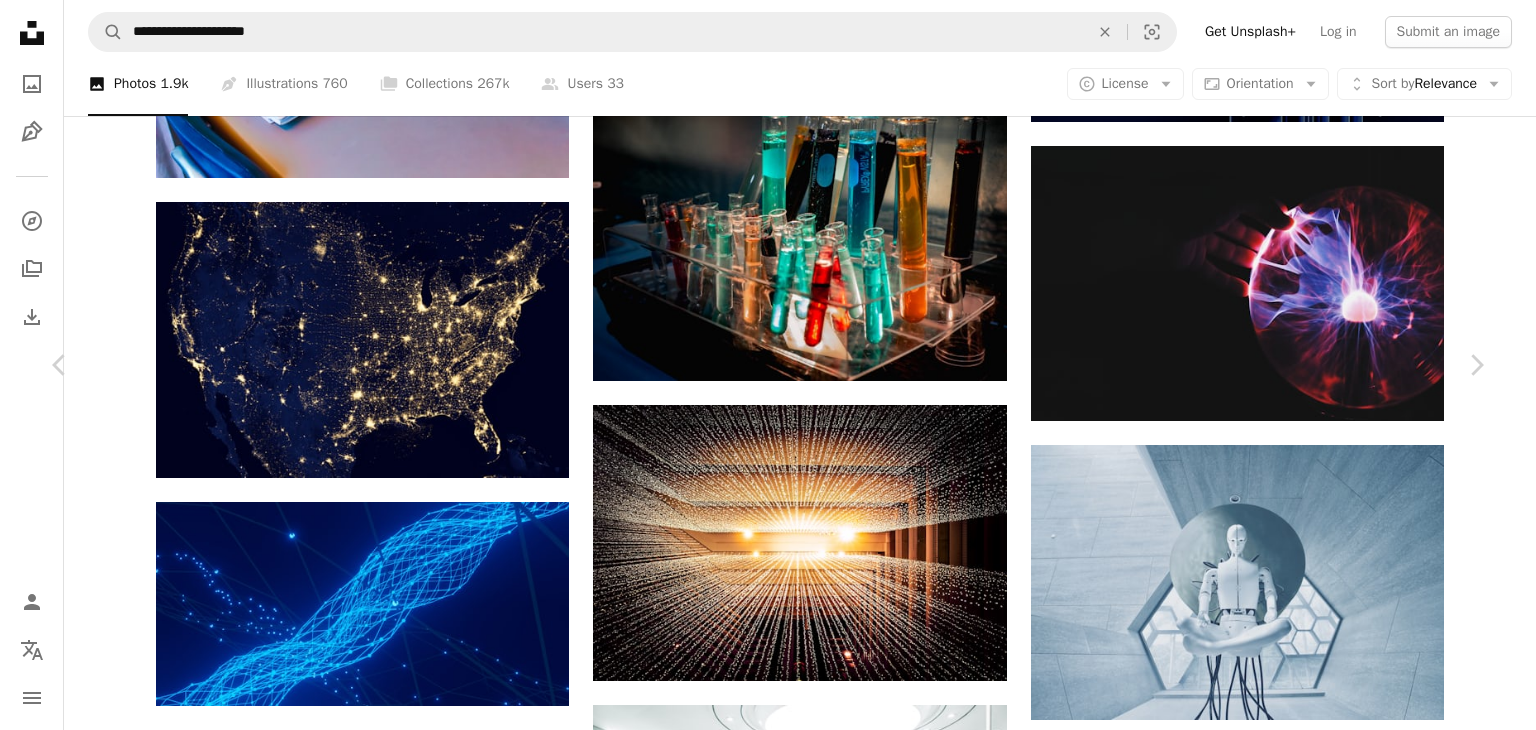 click on "An X shape" at bounding box center (20, 20) 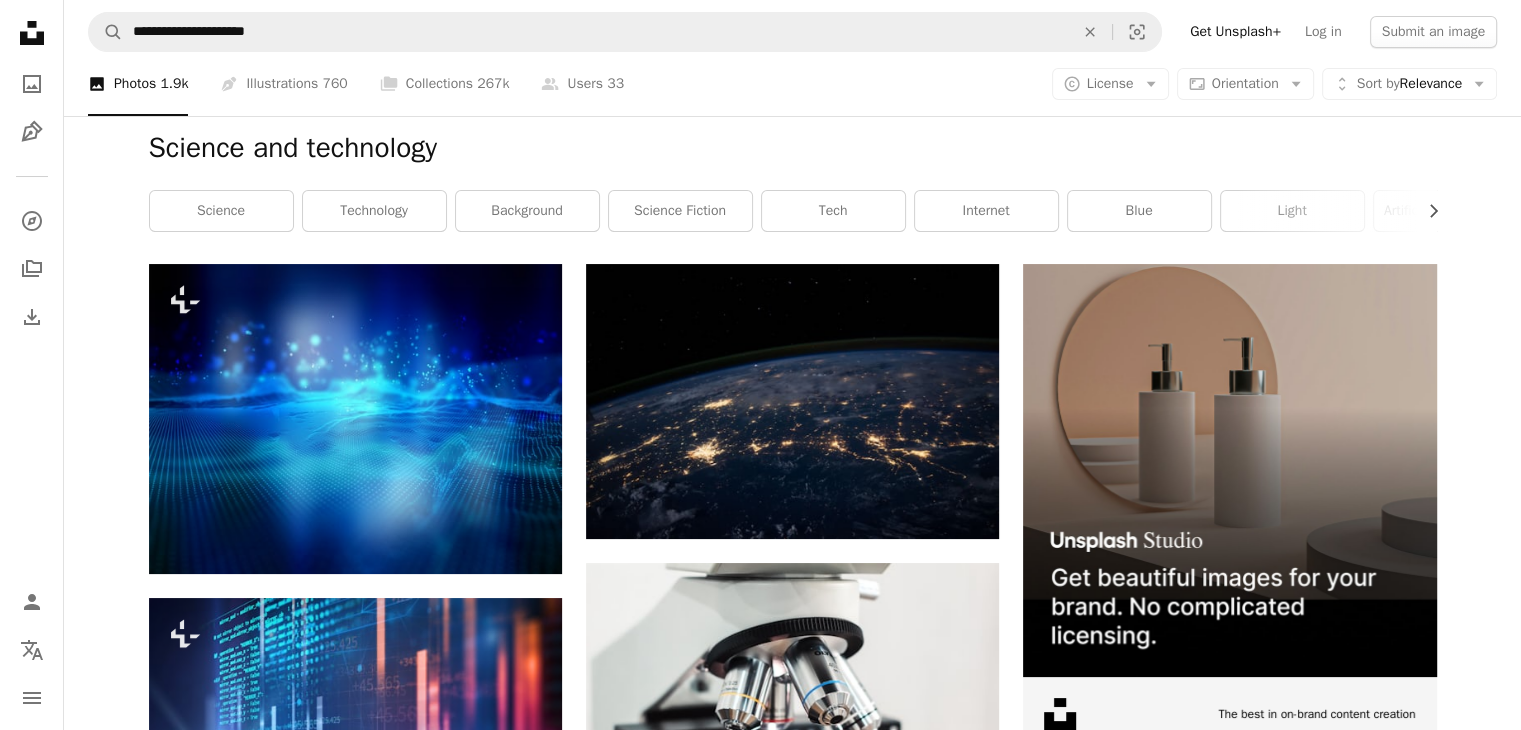 scroll, scrollTop: 0, scrollLeft: 0, axis: both 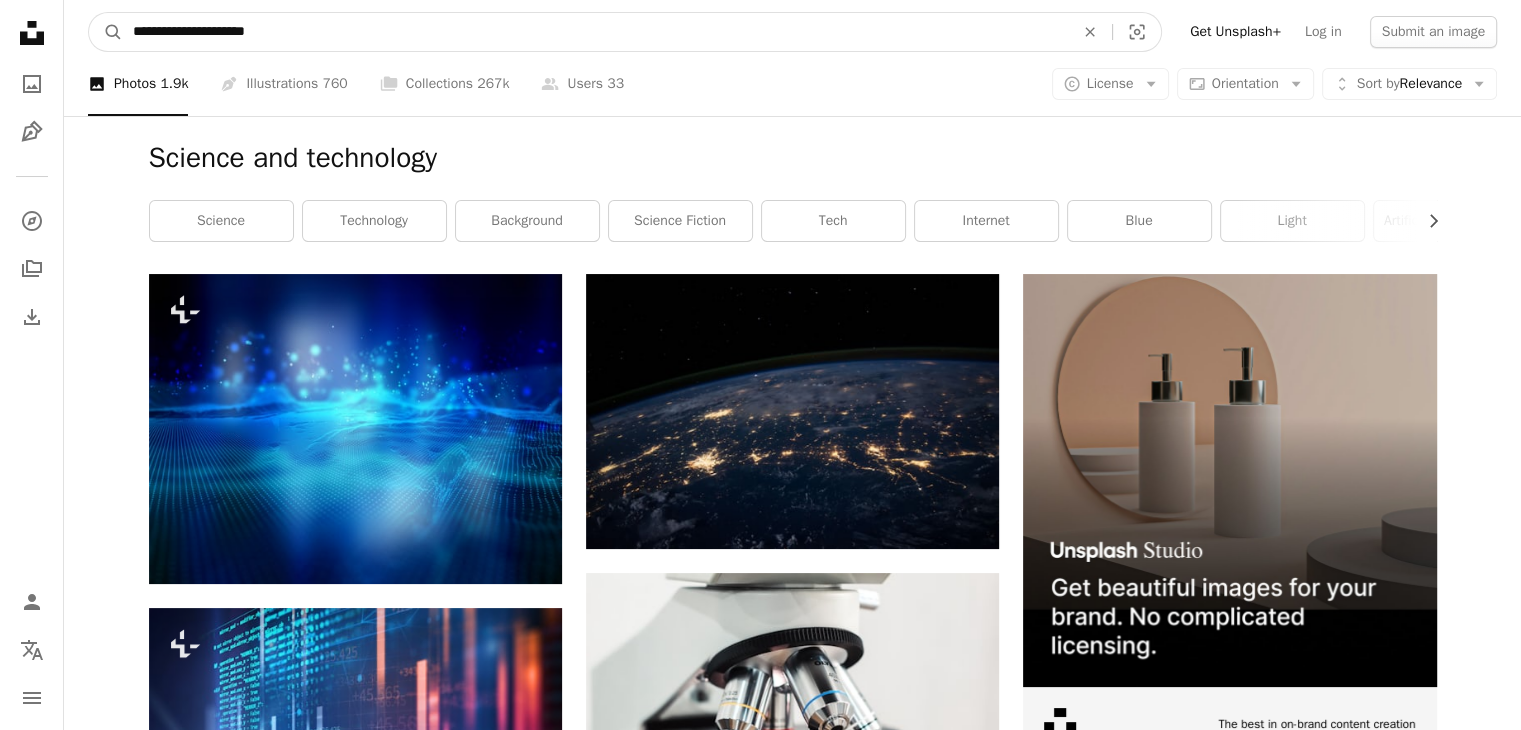 drag, startPoint x: 335, startPoint y: 32, endPoint x: 56, endPoint y: 25, distance: 279.0878 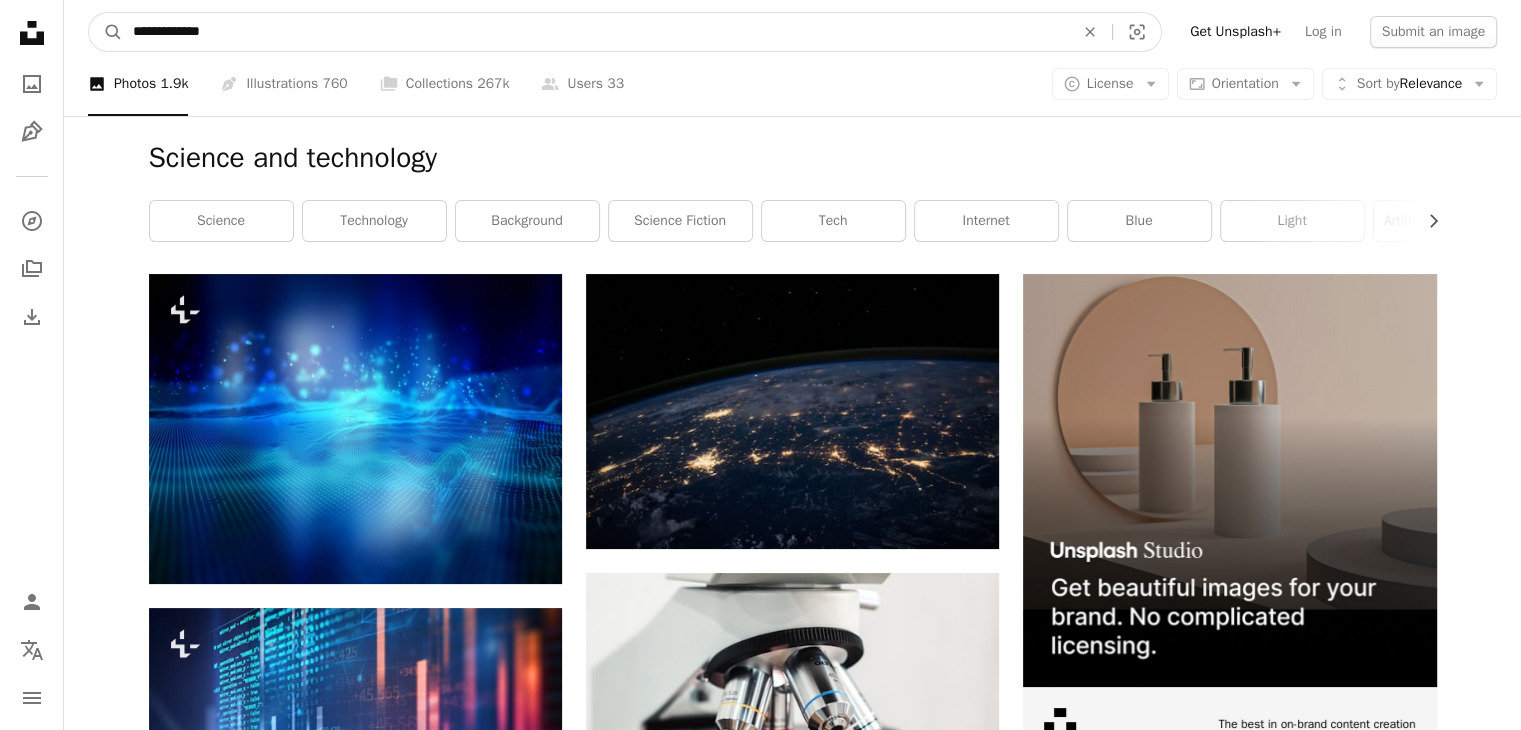 type on "**********" 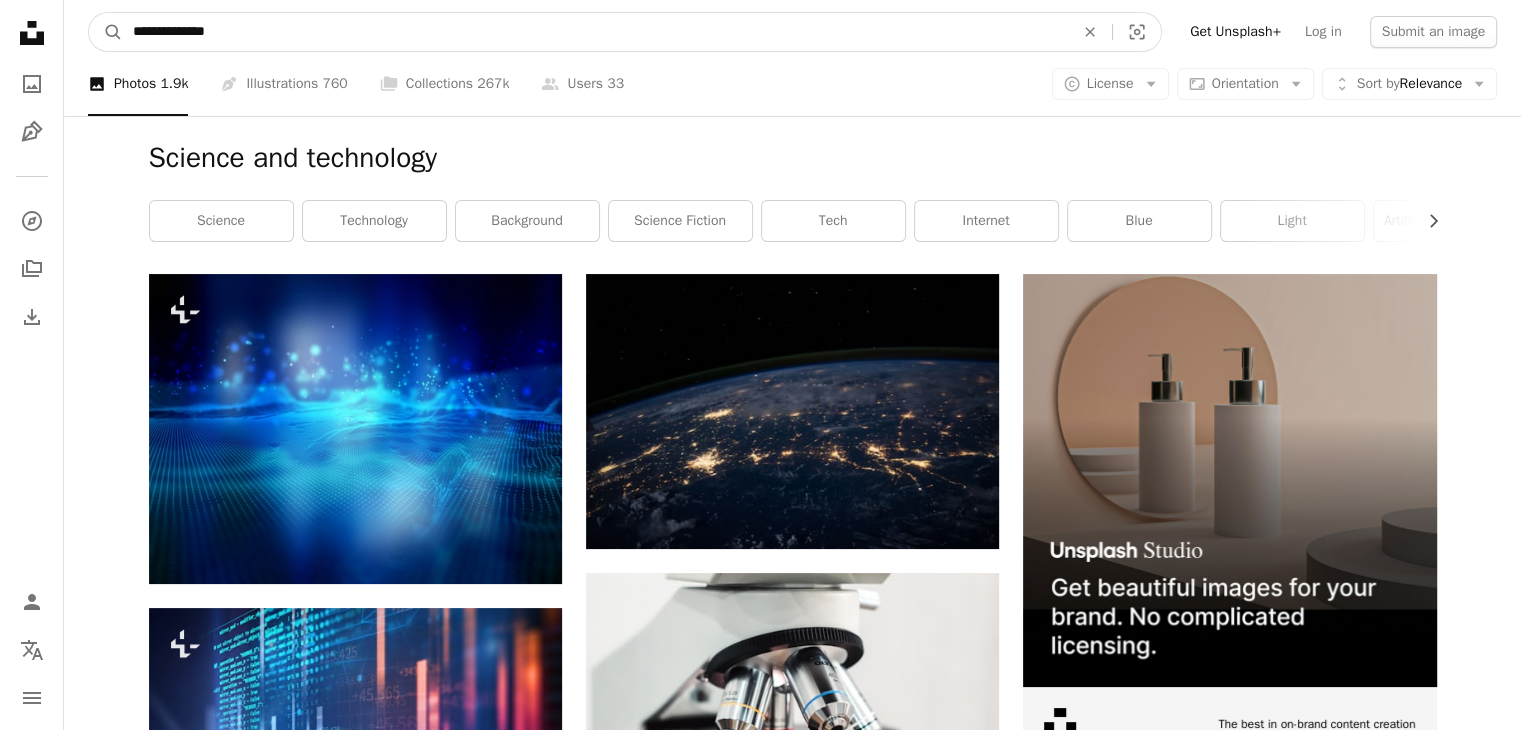 click on "A magnifying glass" at bounding box center (106, 32) 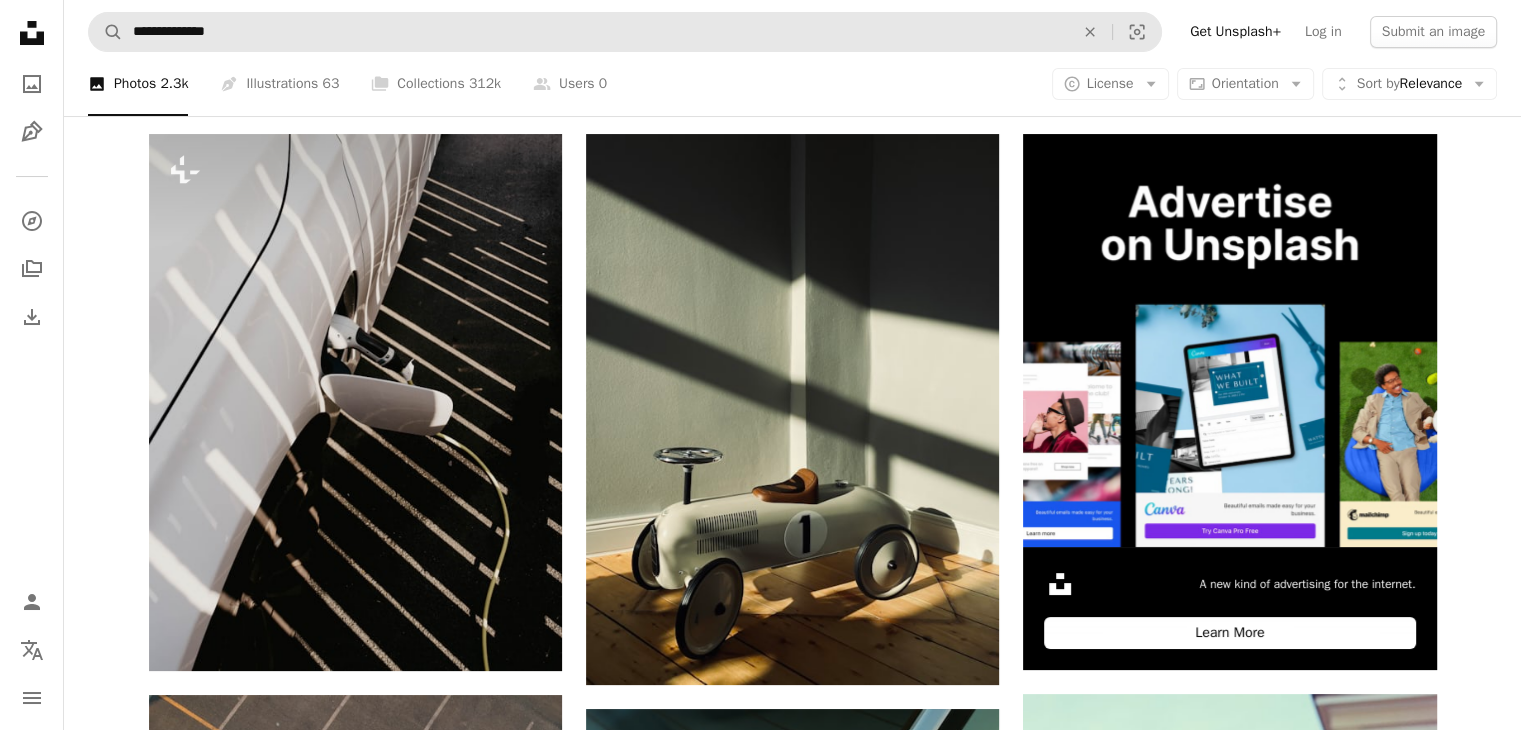 scroll, scrollTop: 100, scrollLeft: 0, axis: vertical 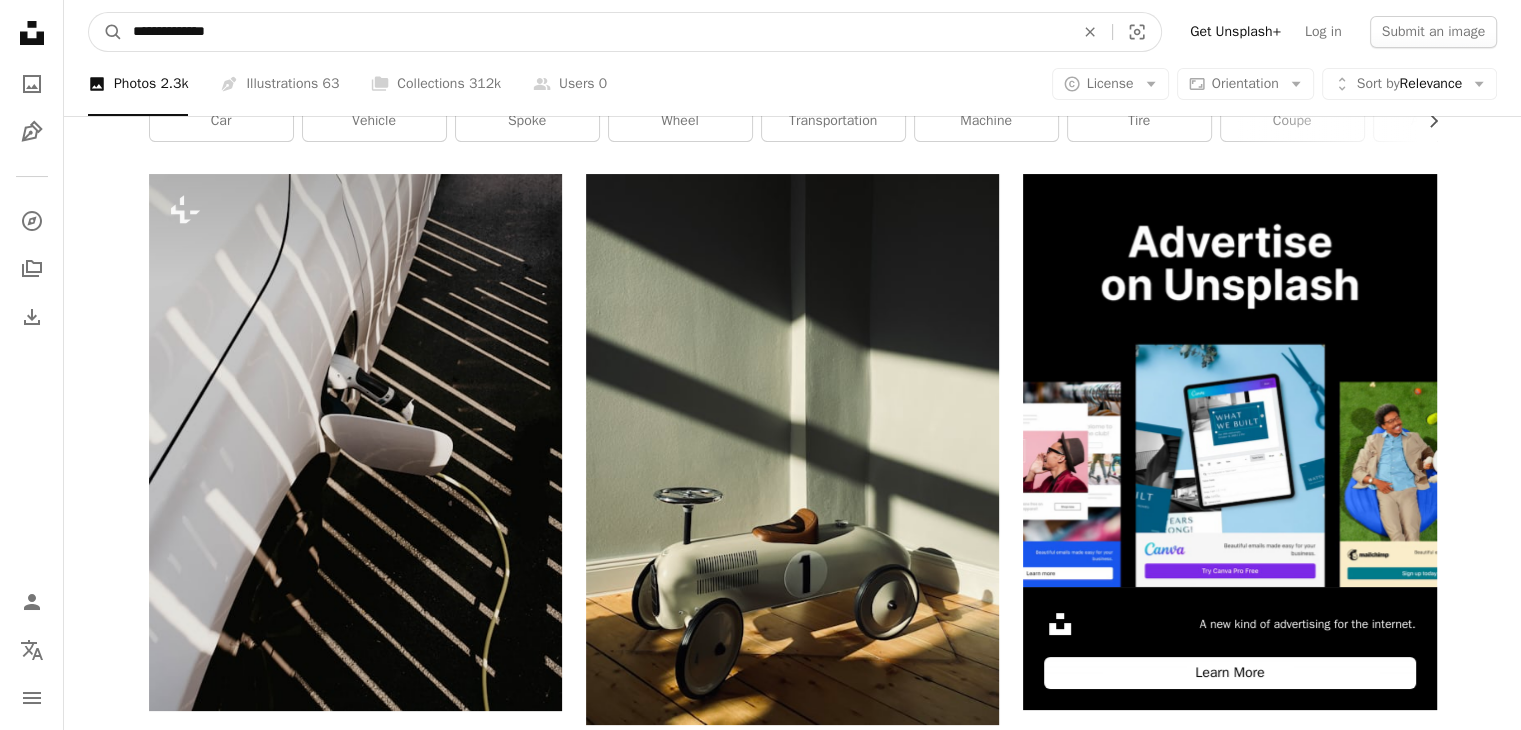 drag, startPoint x: 219, startPoint y: 34, endPoint x: 130, endPoint y: 38, distance: 89.08984 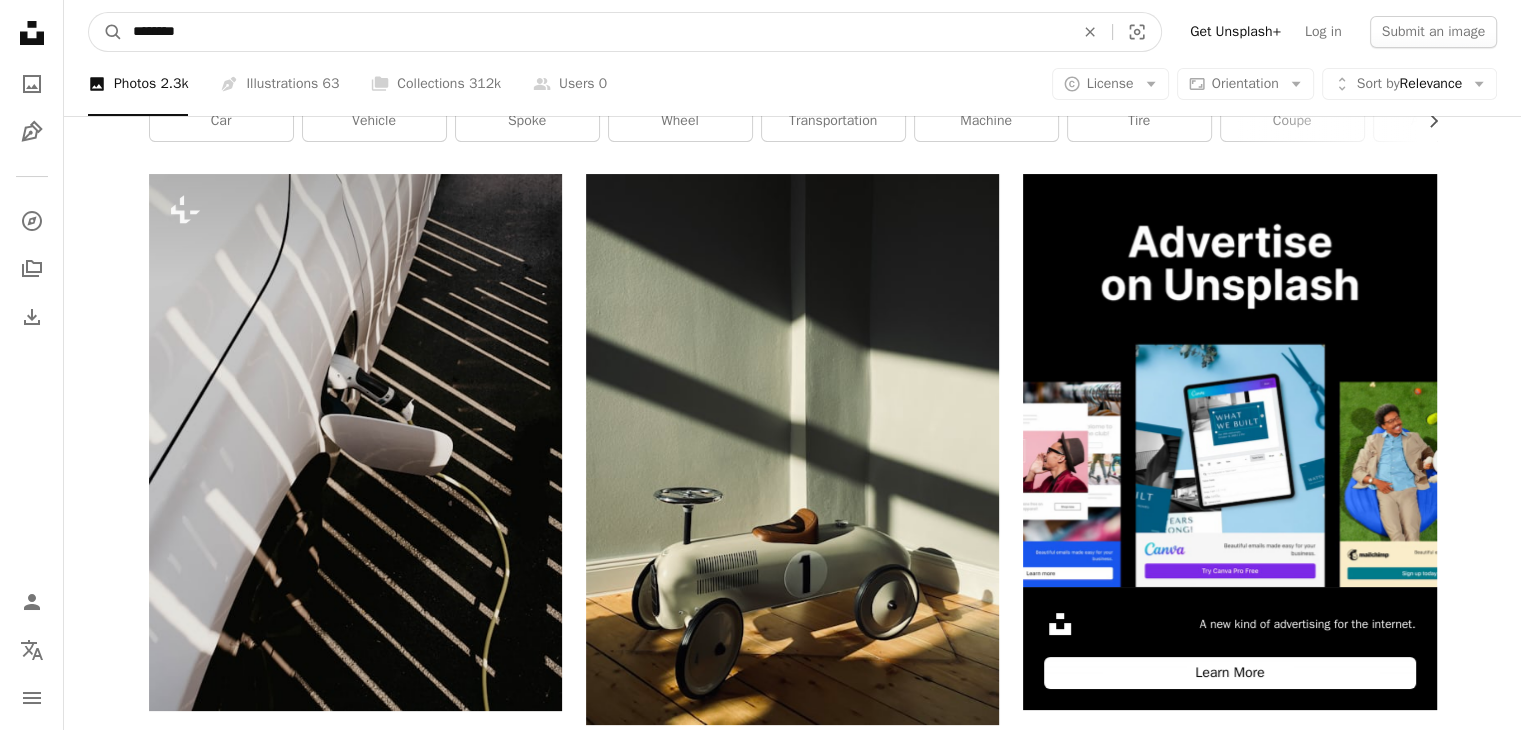 type on "*********" 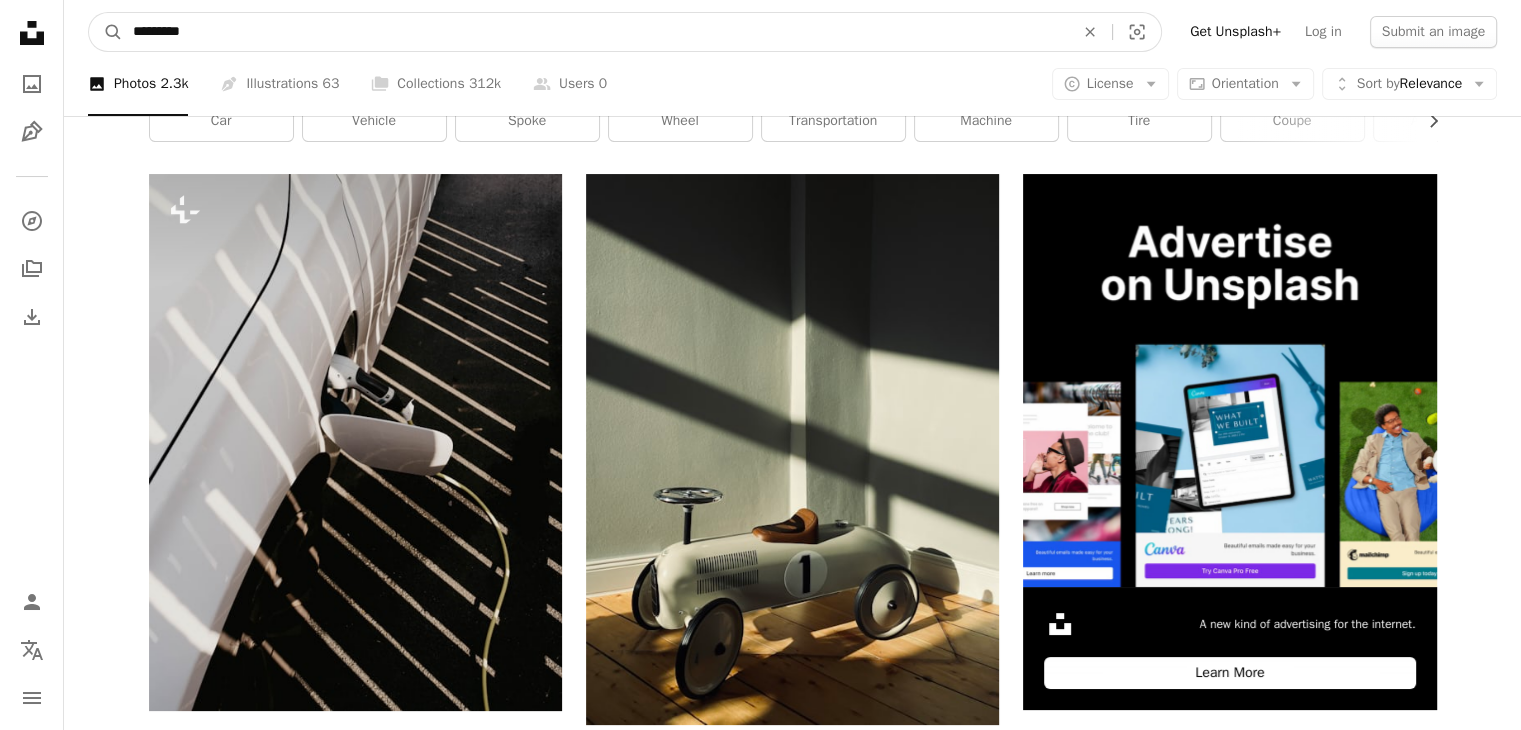 click on "A magnifying glass" at bounding box center (106, 32) 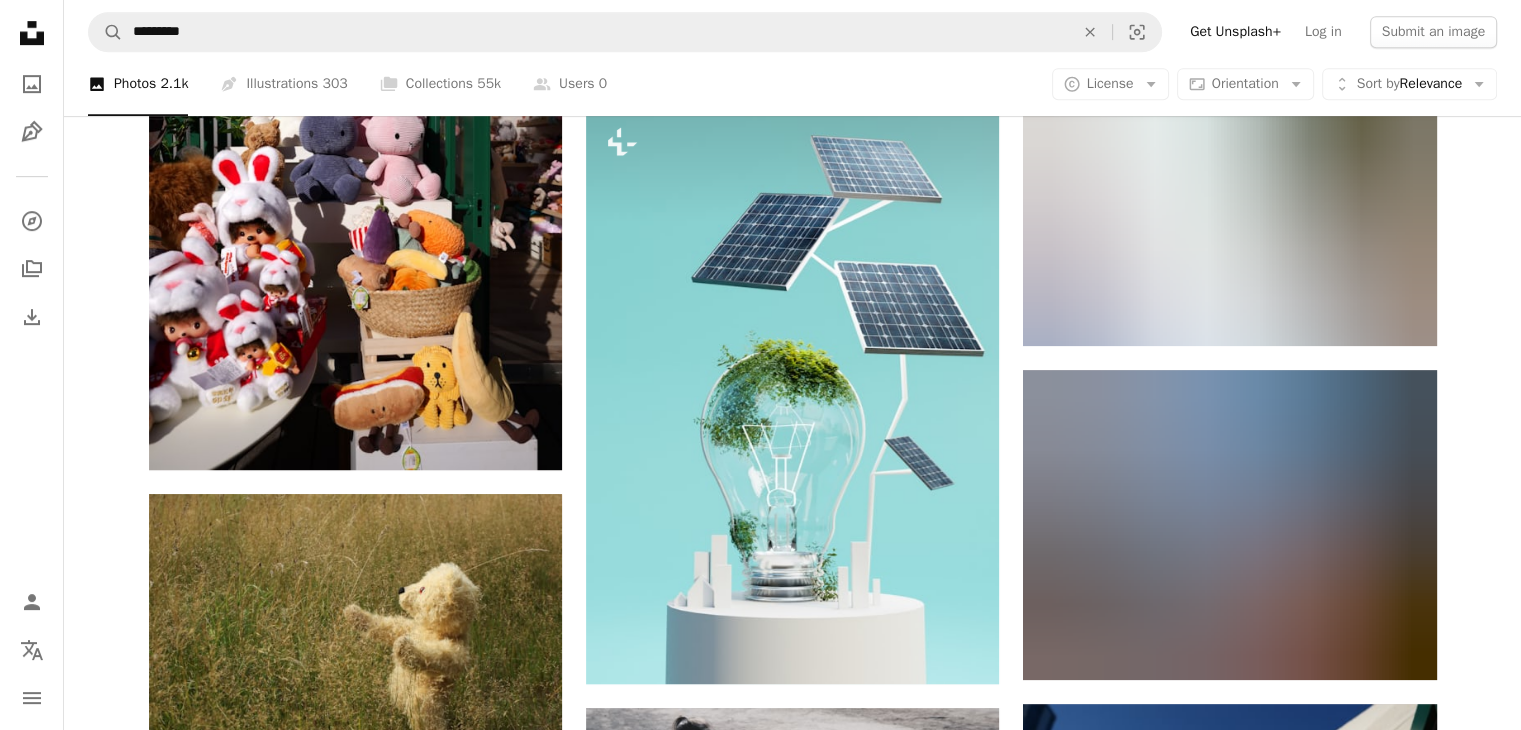 scroll, scrollTop: 1100, scrollLeft: 0, axis: vertical 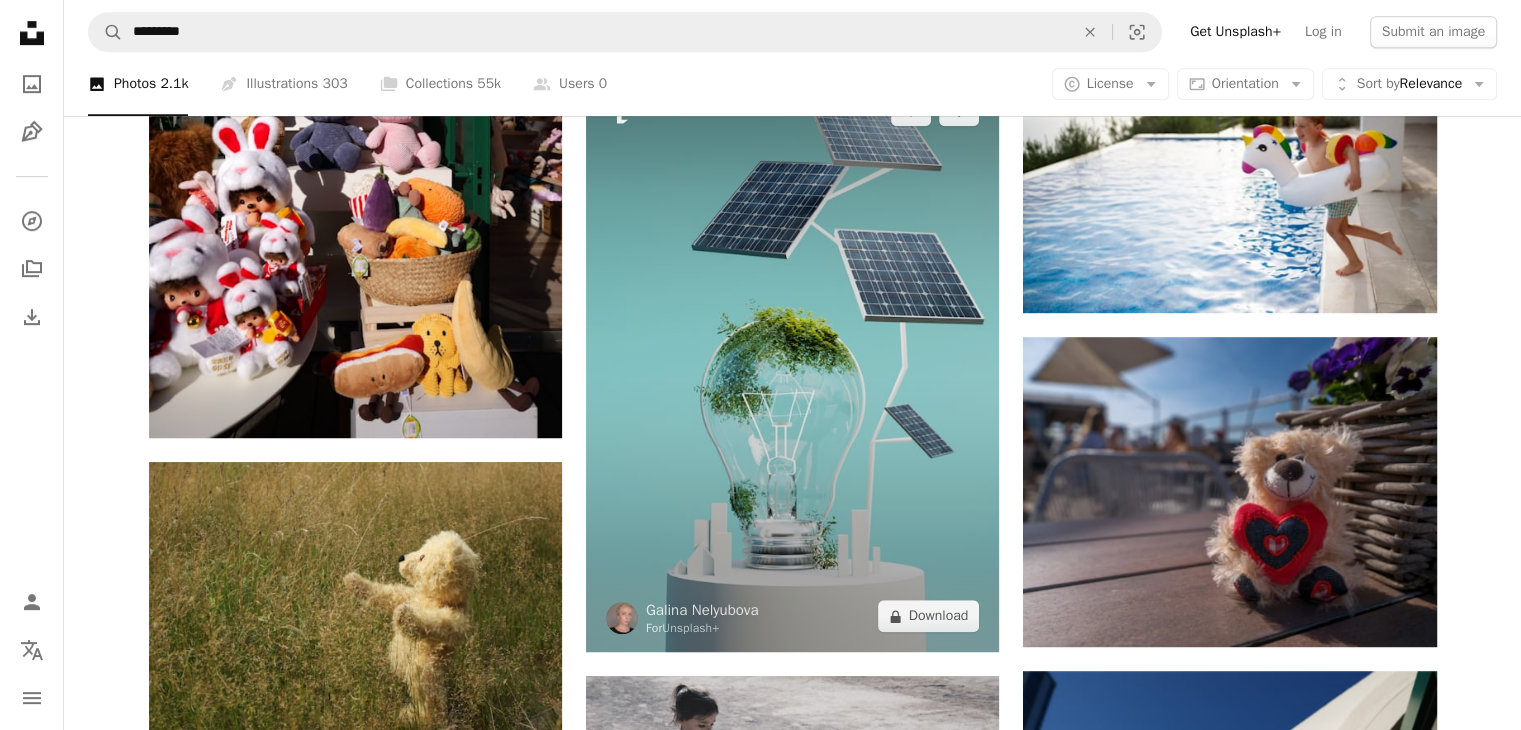 click at bounding box center (792, 363) 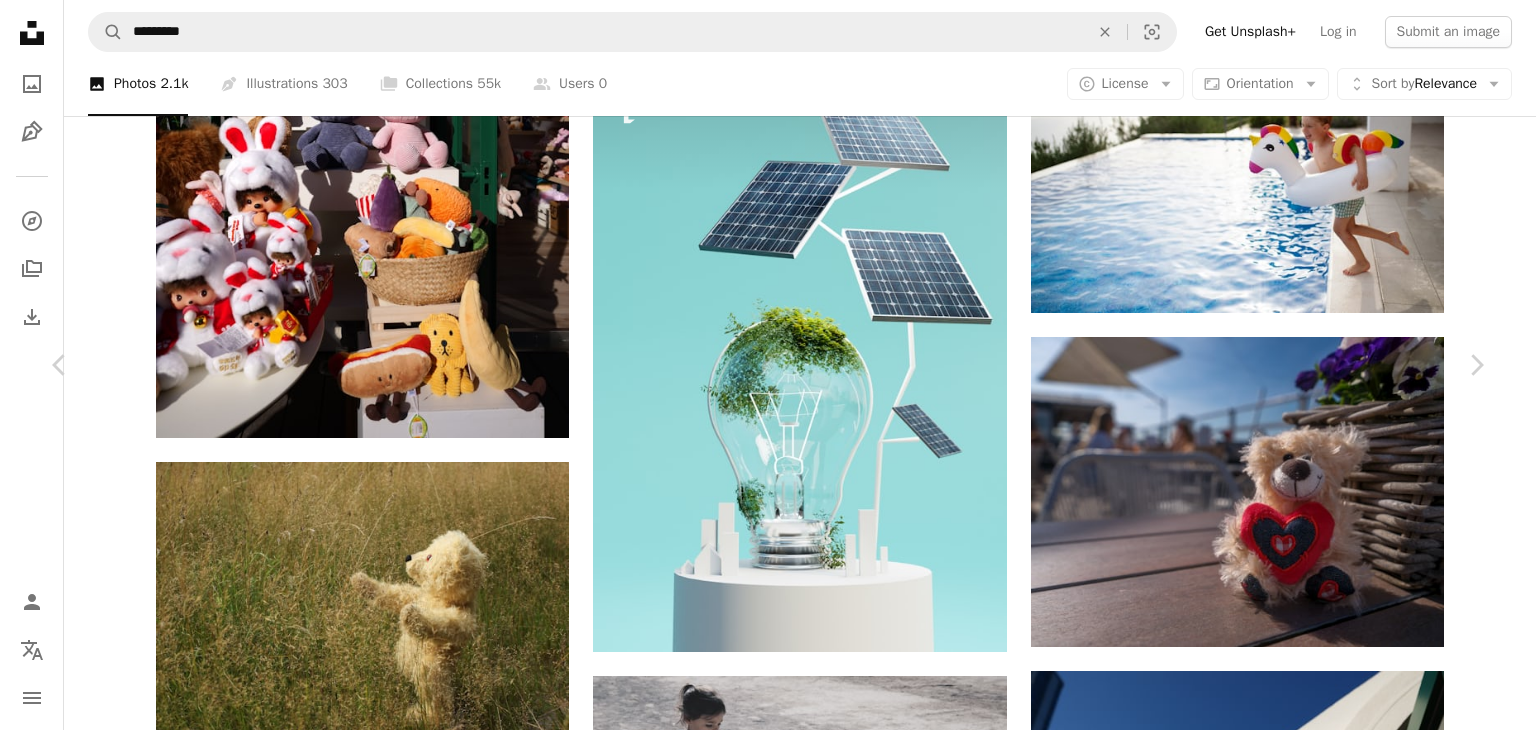 drag, startPoint x: 31, startPoint y: 25, endPoint x: 84, endPoint y: 20, distance: 53.235325 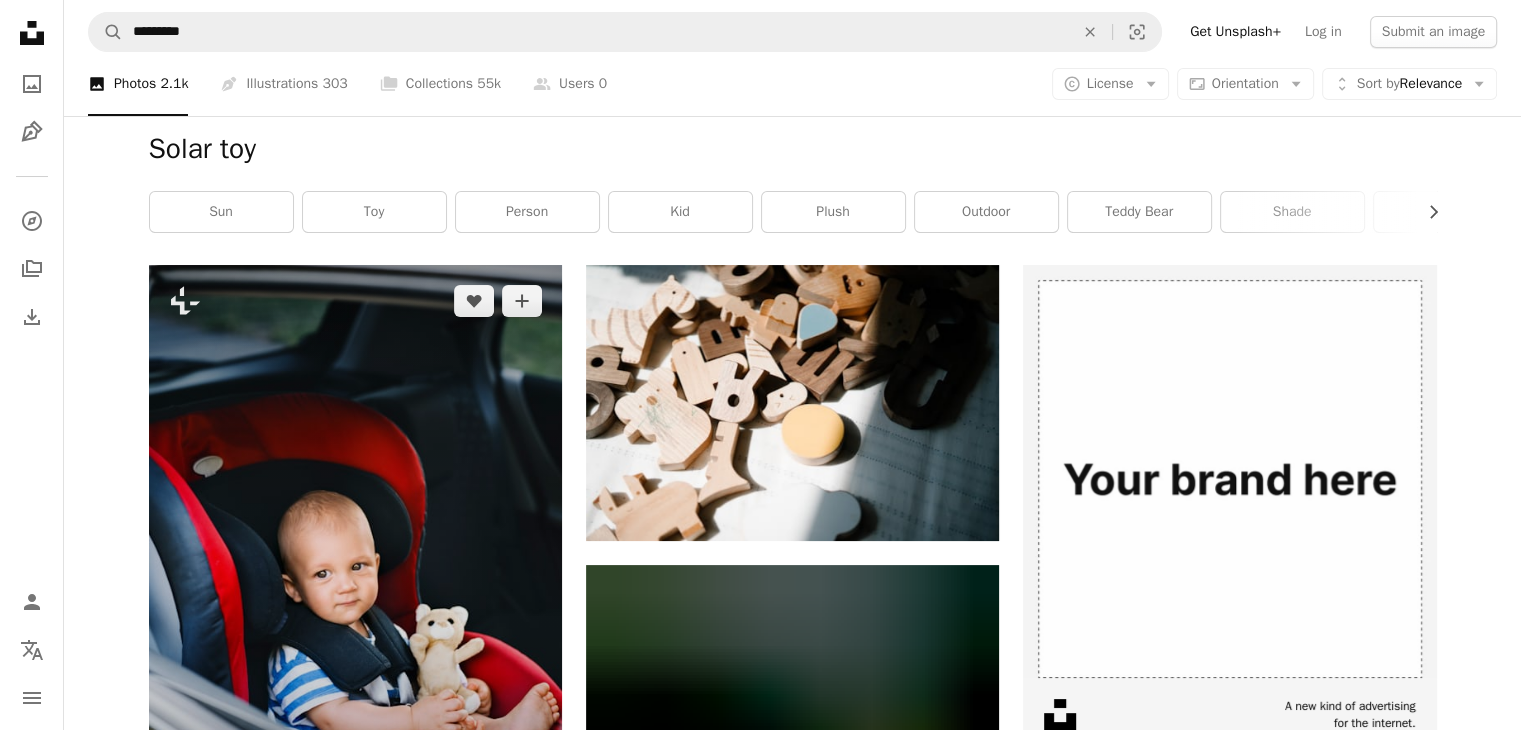scroll, scrollTop: 0, scrollLeft: 0, axis: both 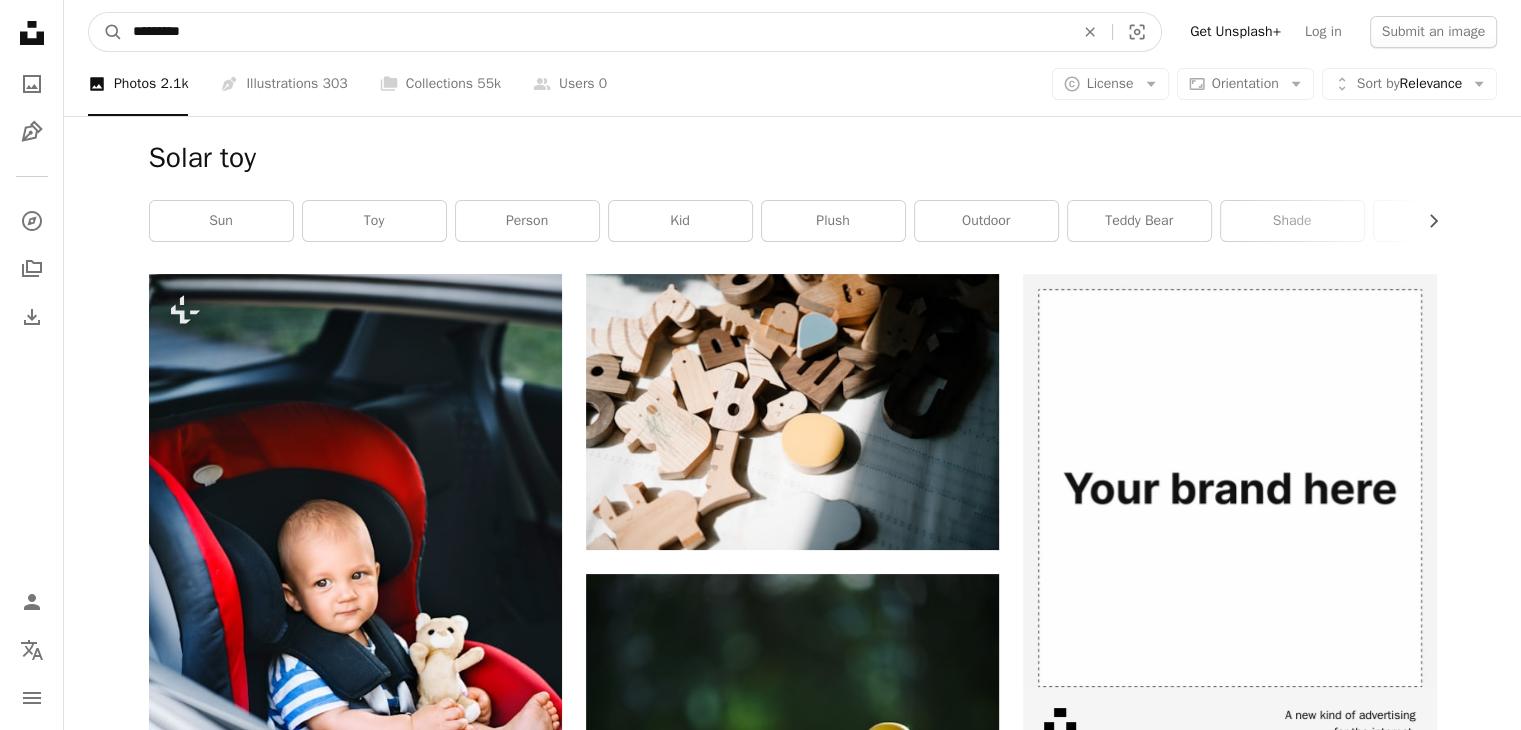 drag, startPoint x: 179, startPoint y: 36, endPoint x: 83, endPoint y: 50, distance: 97.015465 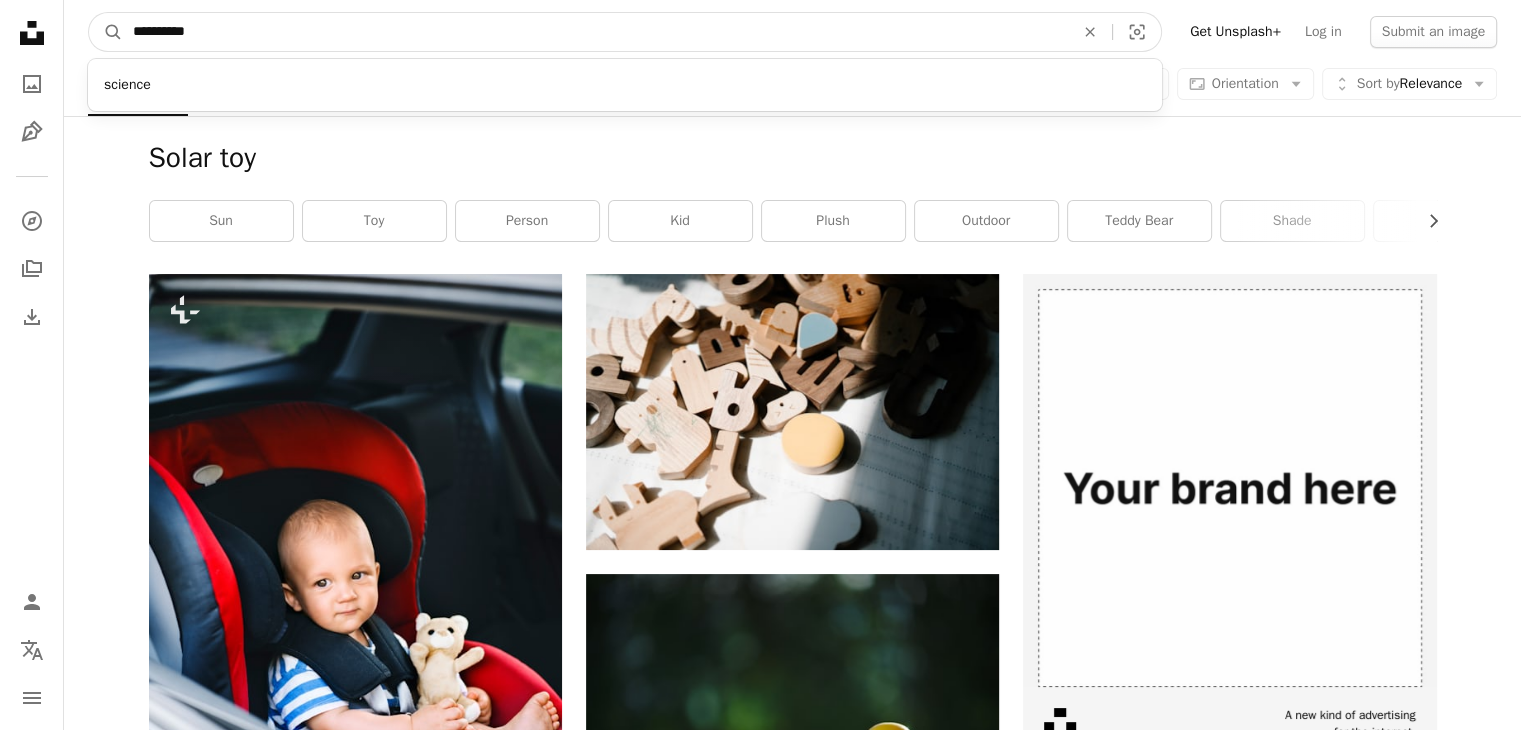 type on "**********" 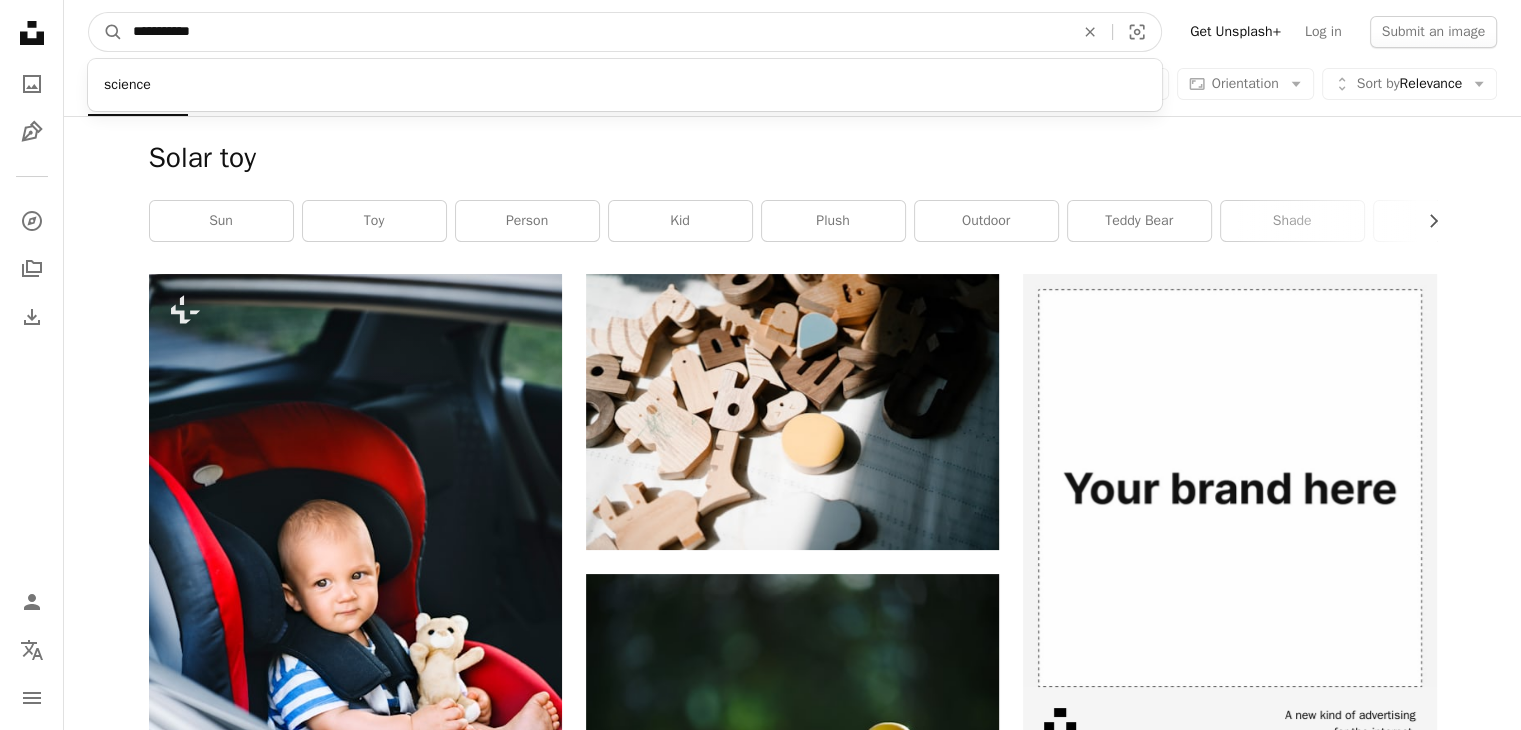 click on "A magnifying glass" at bounding box center [106, 32] 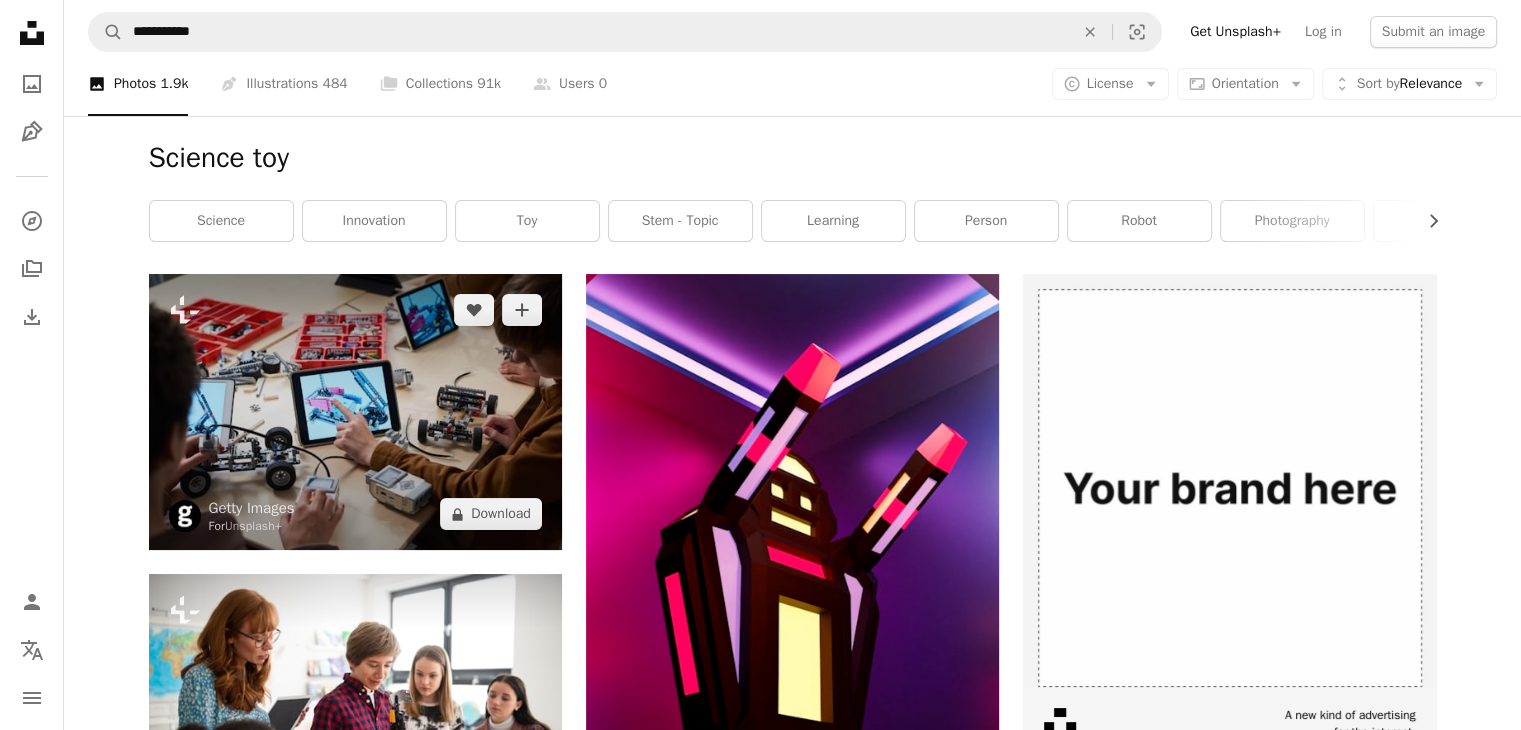 click at bounding box center [355, 412] 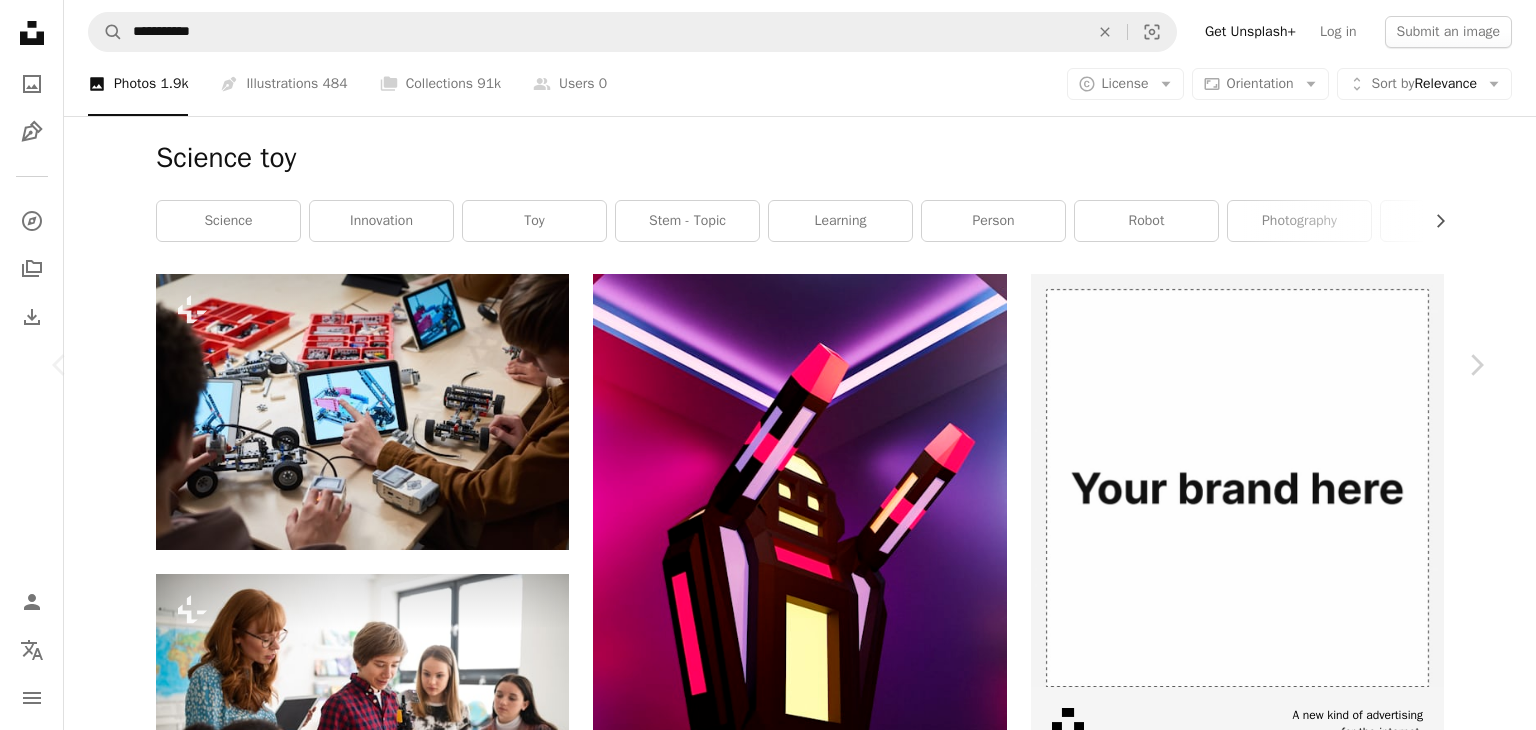 click on "A lock   Download" at bounding box center (1325, 4741) 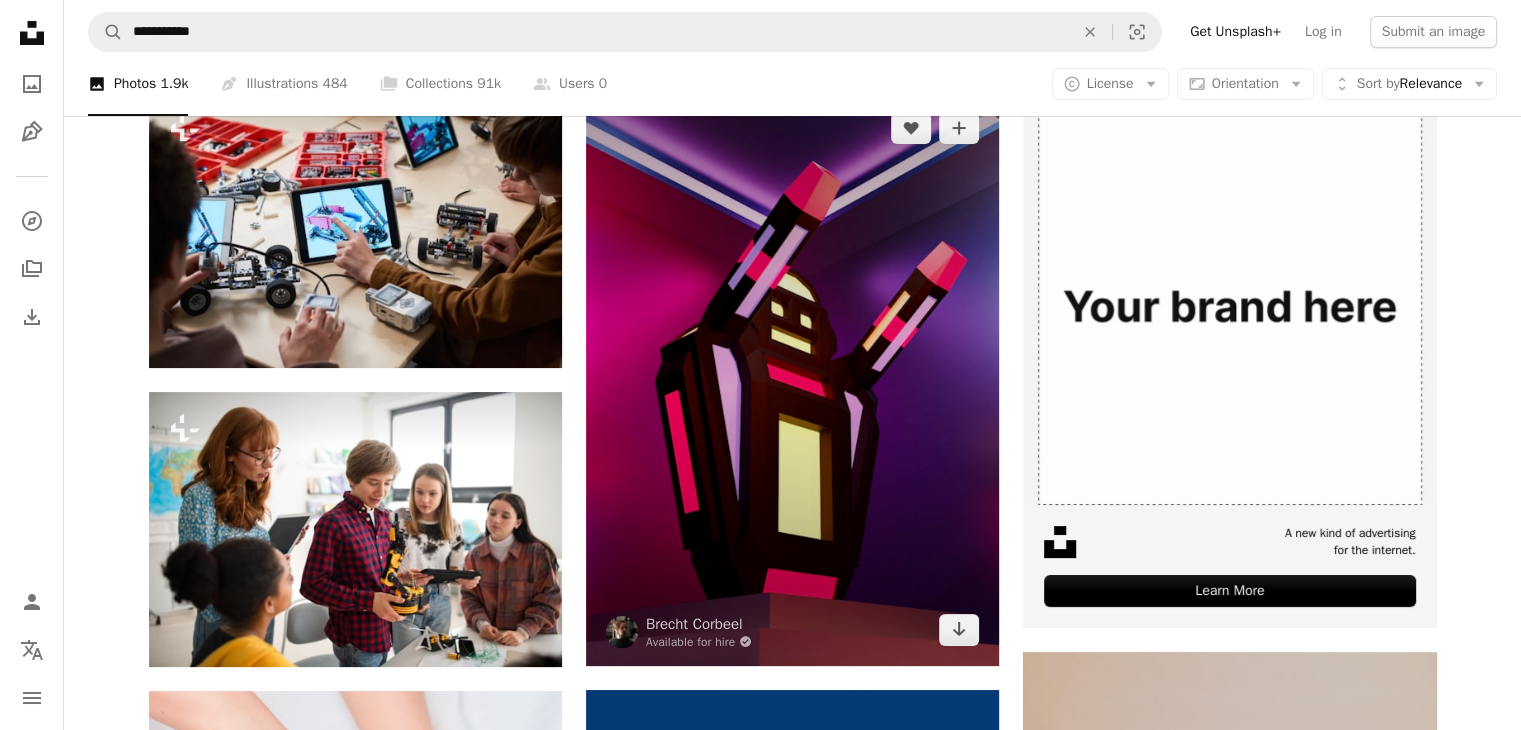 scroll, scrollTop: 200, scrollLeft: 0, axis: vertical 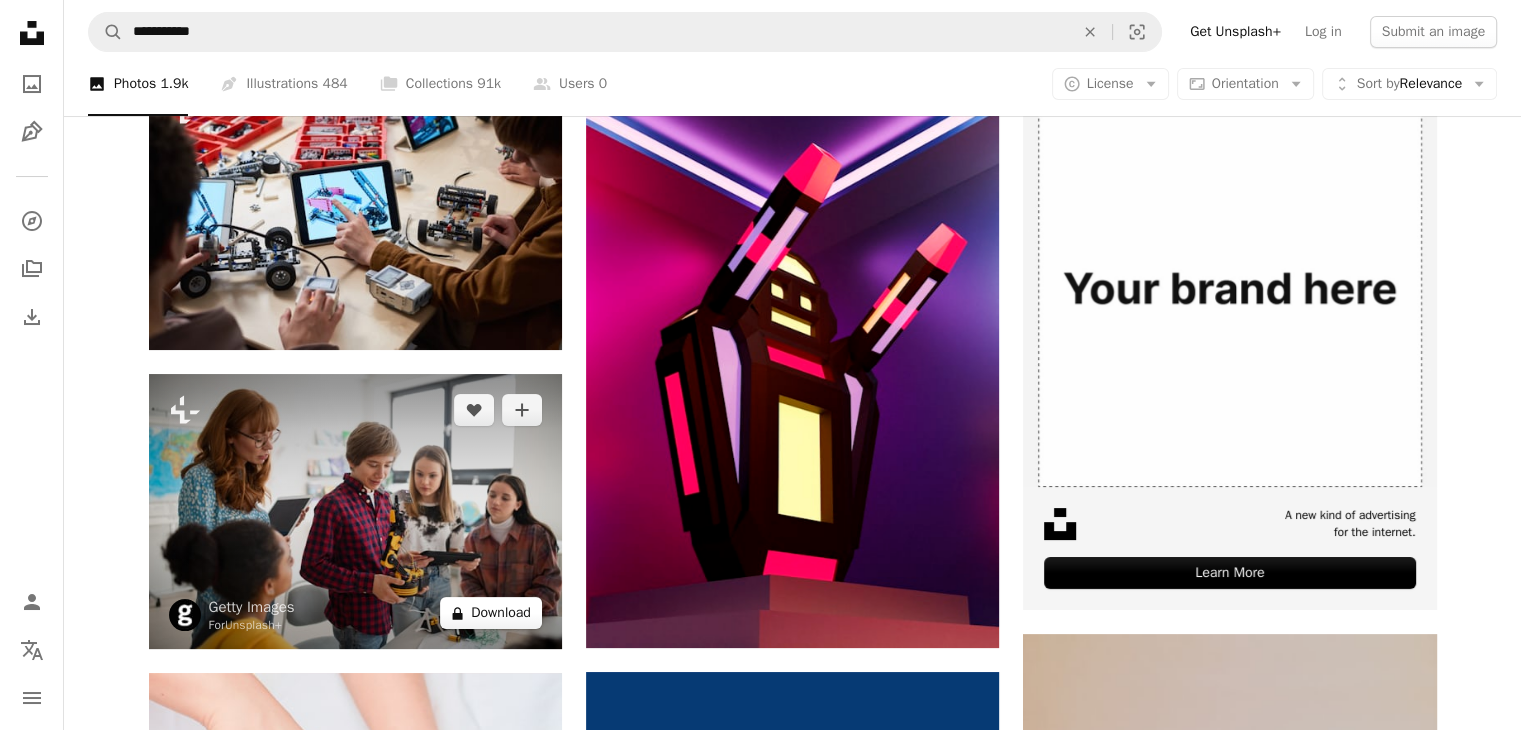 click on "A lock   Download" at bounding box center (491, 613) 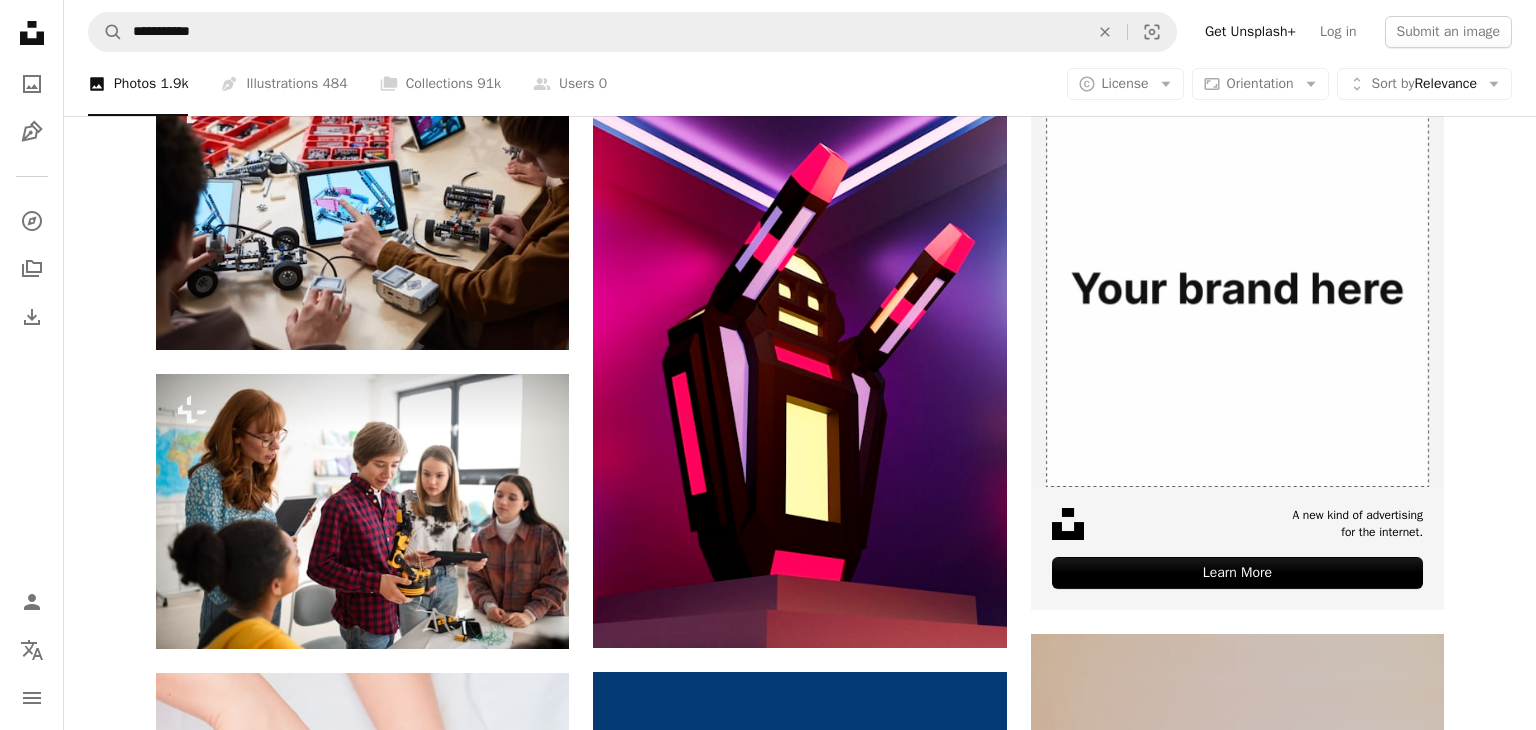 click on "An X shape" at bounding box center (20, 20) 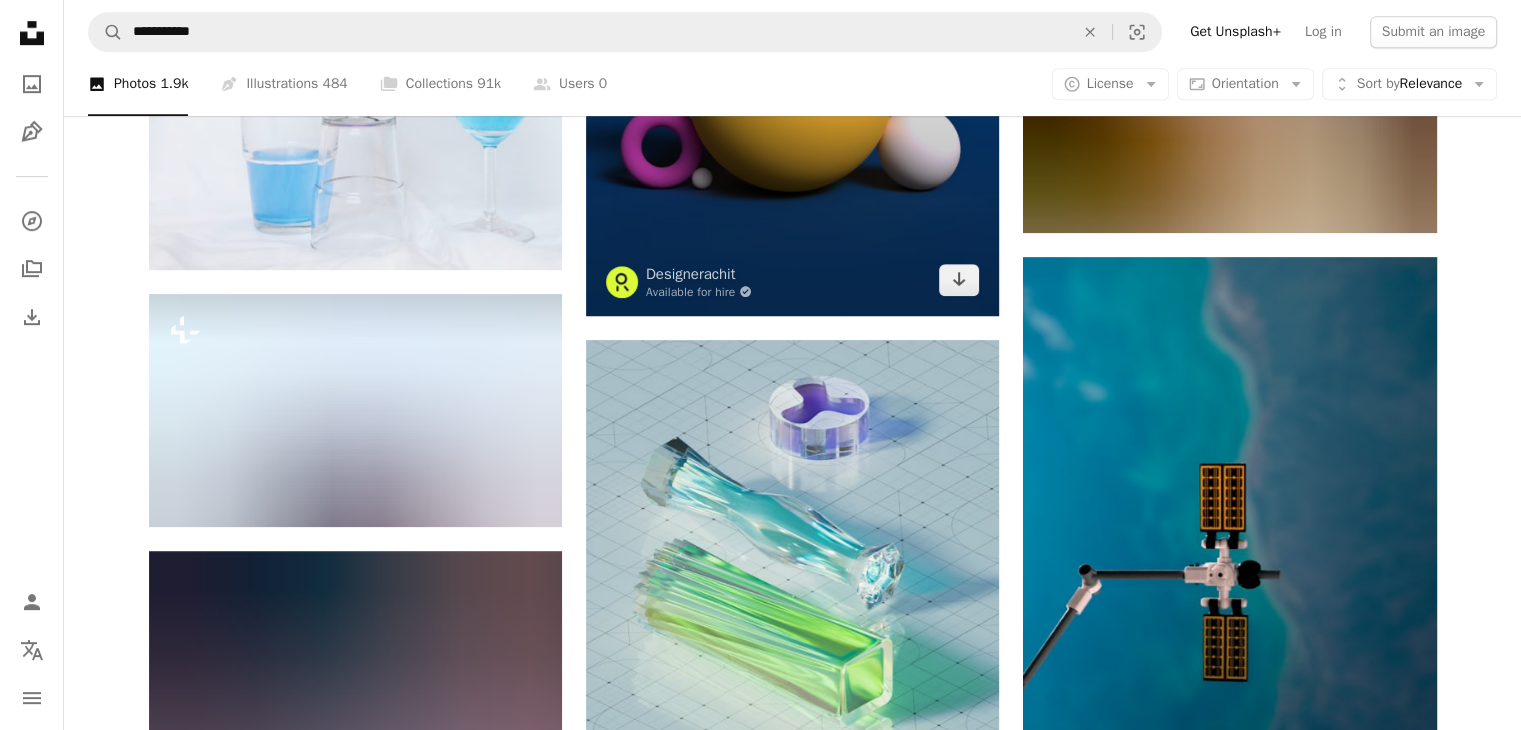 scroll, scrollTop: 1200, scrollLeft: 0, axis: vertical 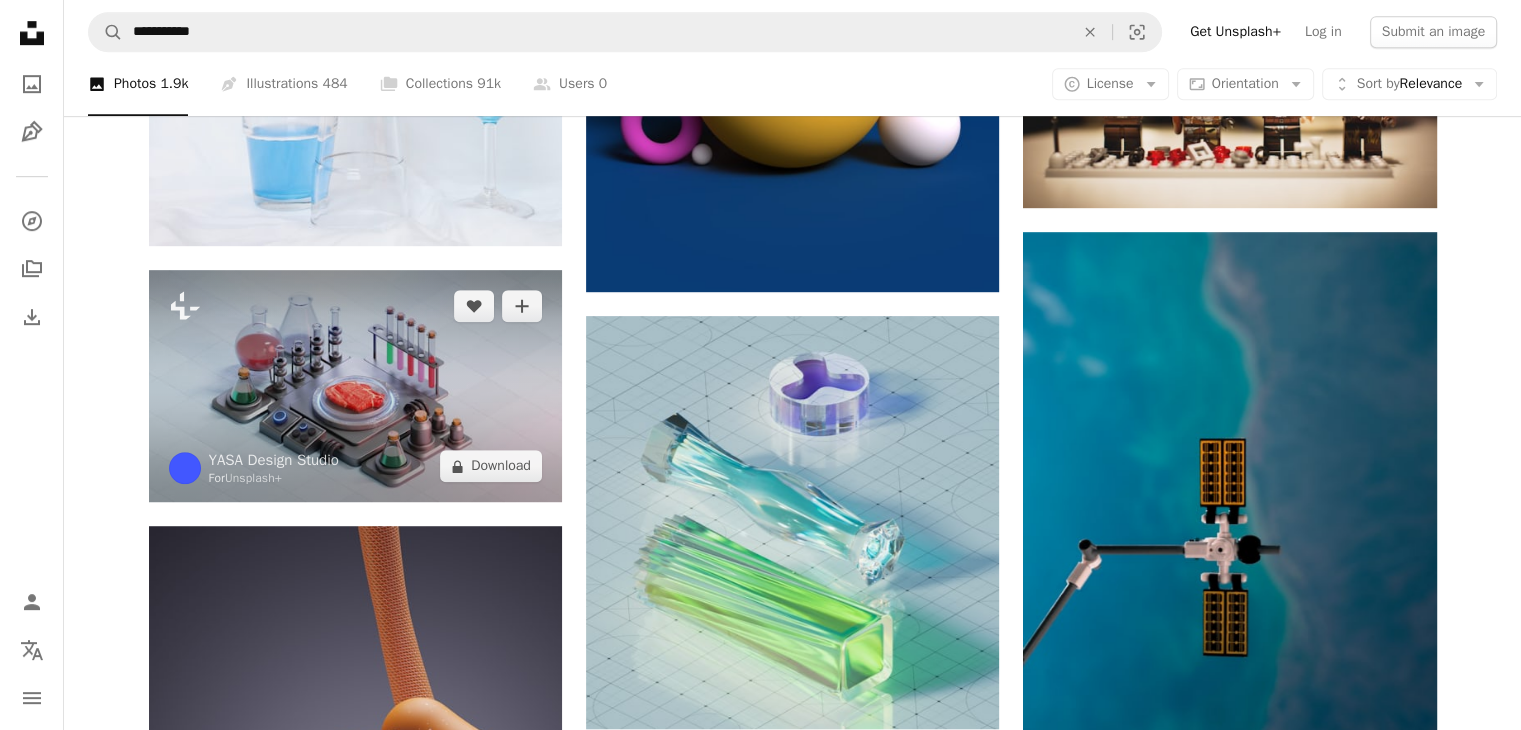 click at bounding box center [355, 386] 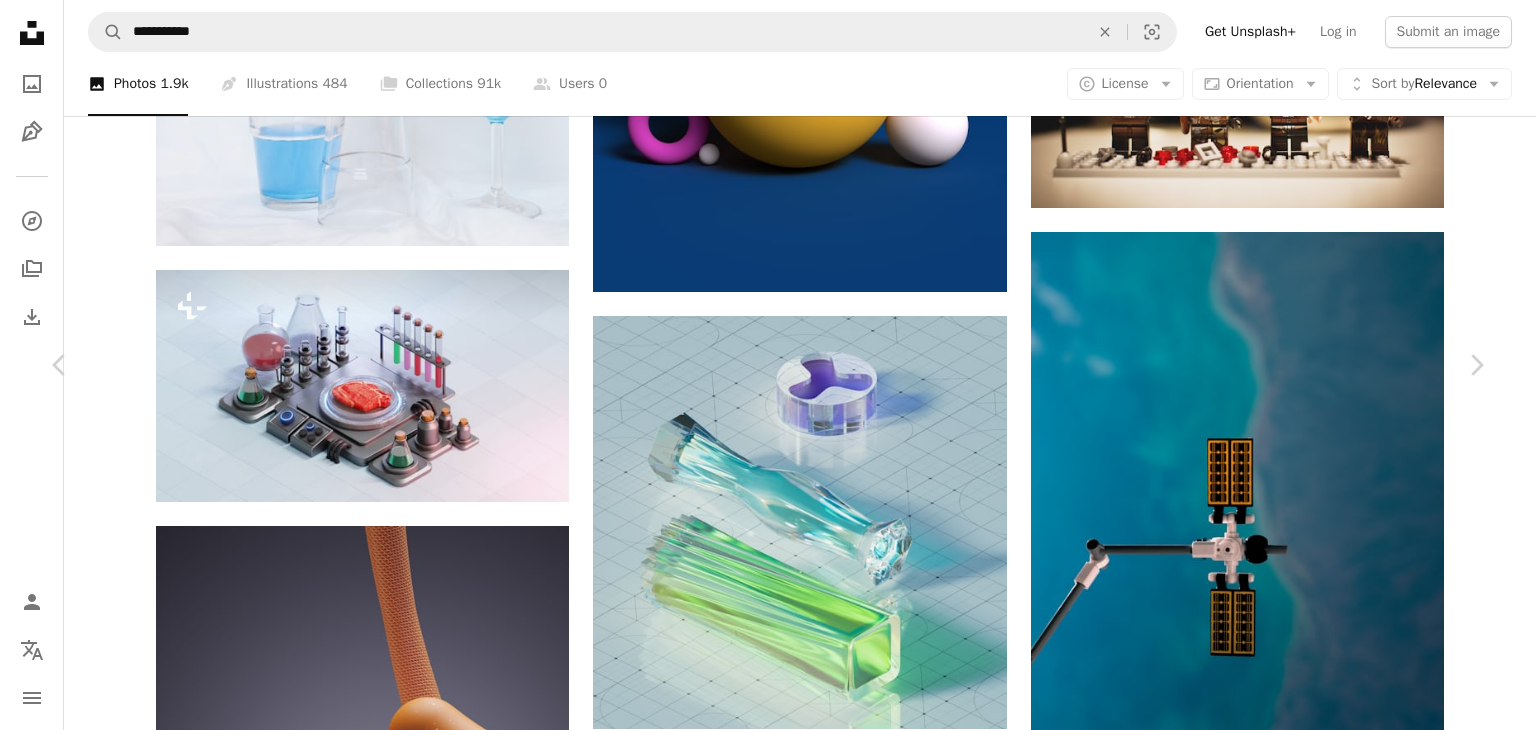click on "An X shape" at bounding box center [20, 20] 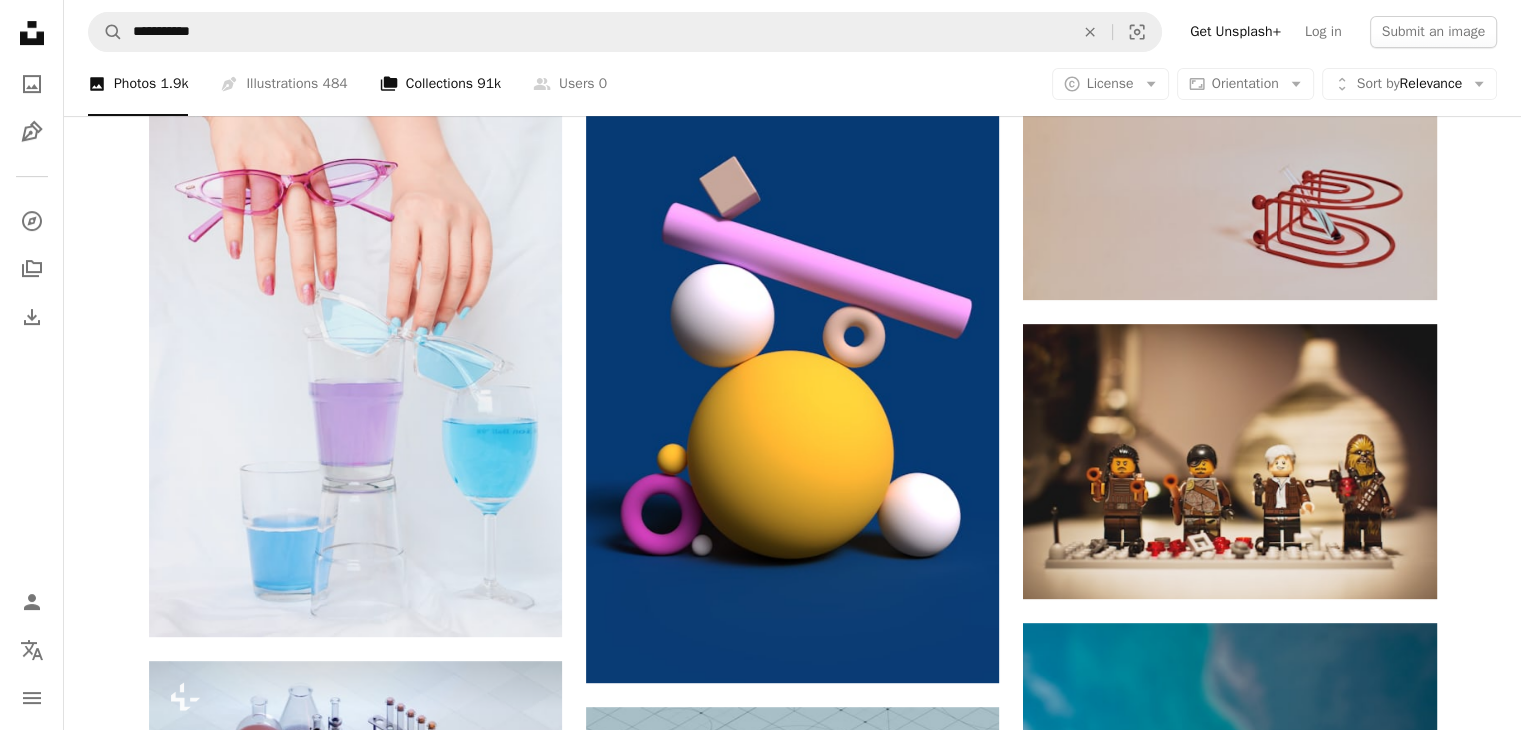 scroll, scrollTop: 800, scrollLeft: 0, axis: vertical 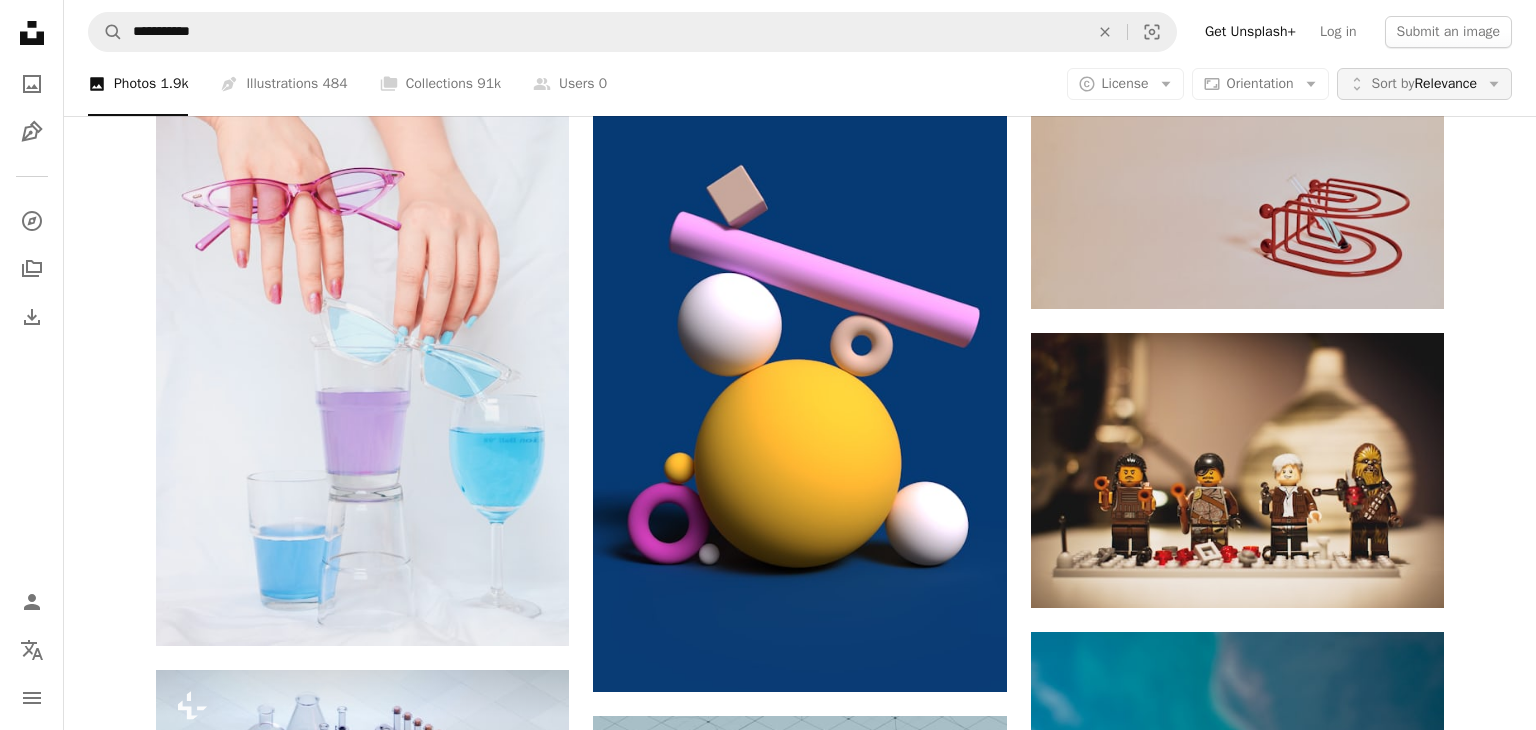 click on "Sort by  Relevance" at bounding box center (1424, 84) 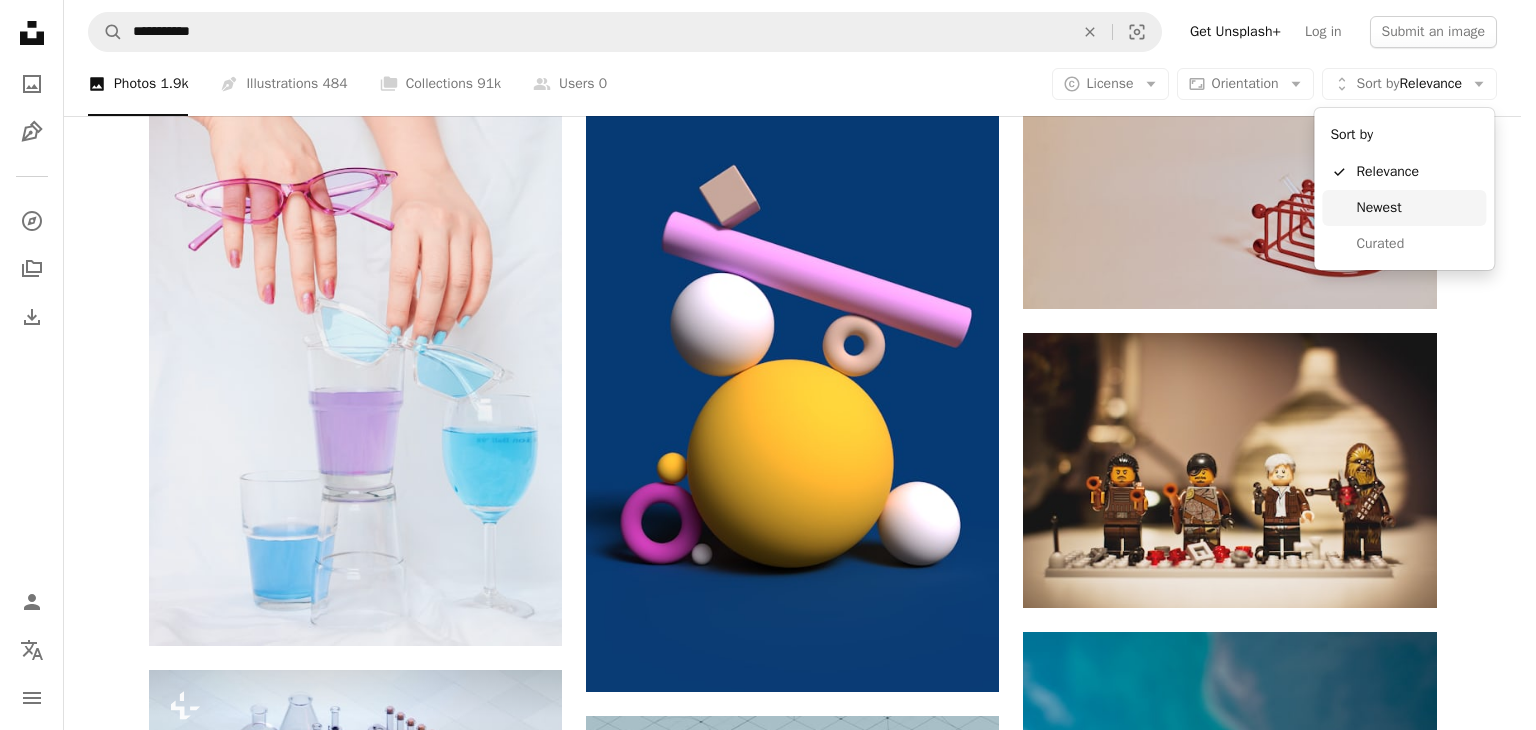 click on "Newest" at bounding box center (1404, 208) 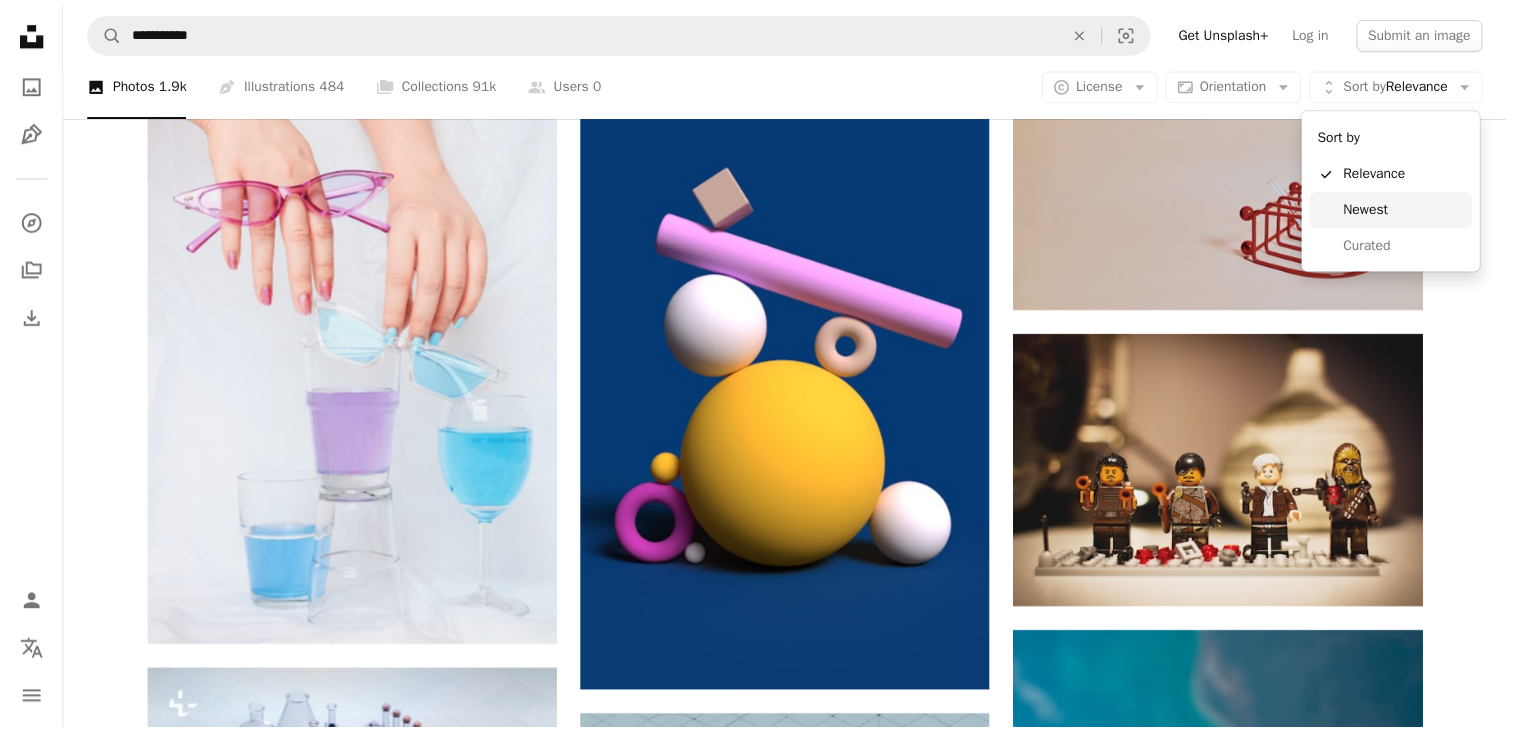 scroll, scrollTop: 0, scrollLeft: 0, axis: both 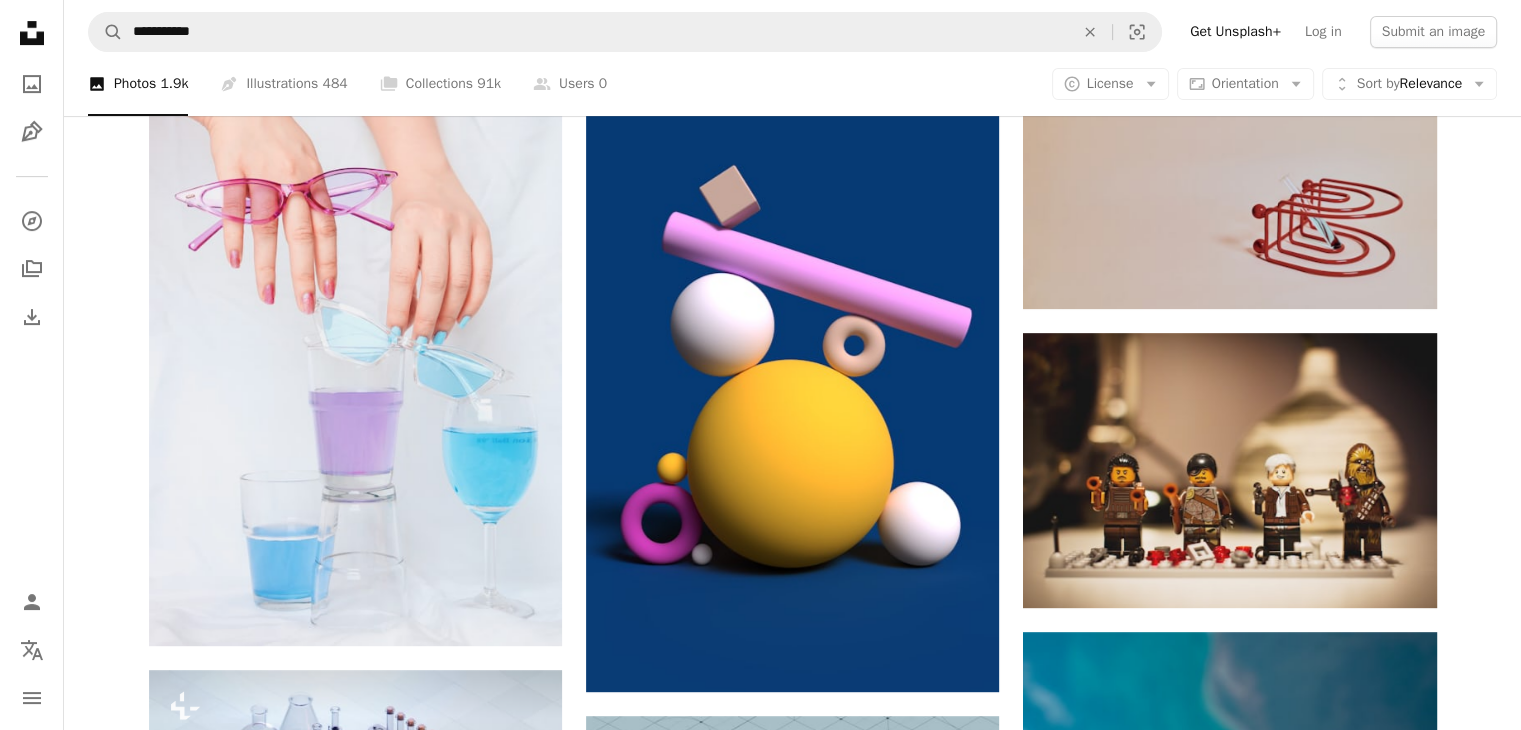 click on "innovation" at bounding box center (374, -579) 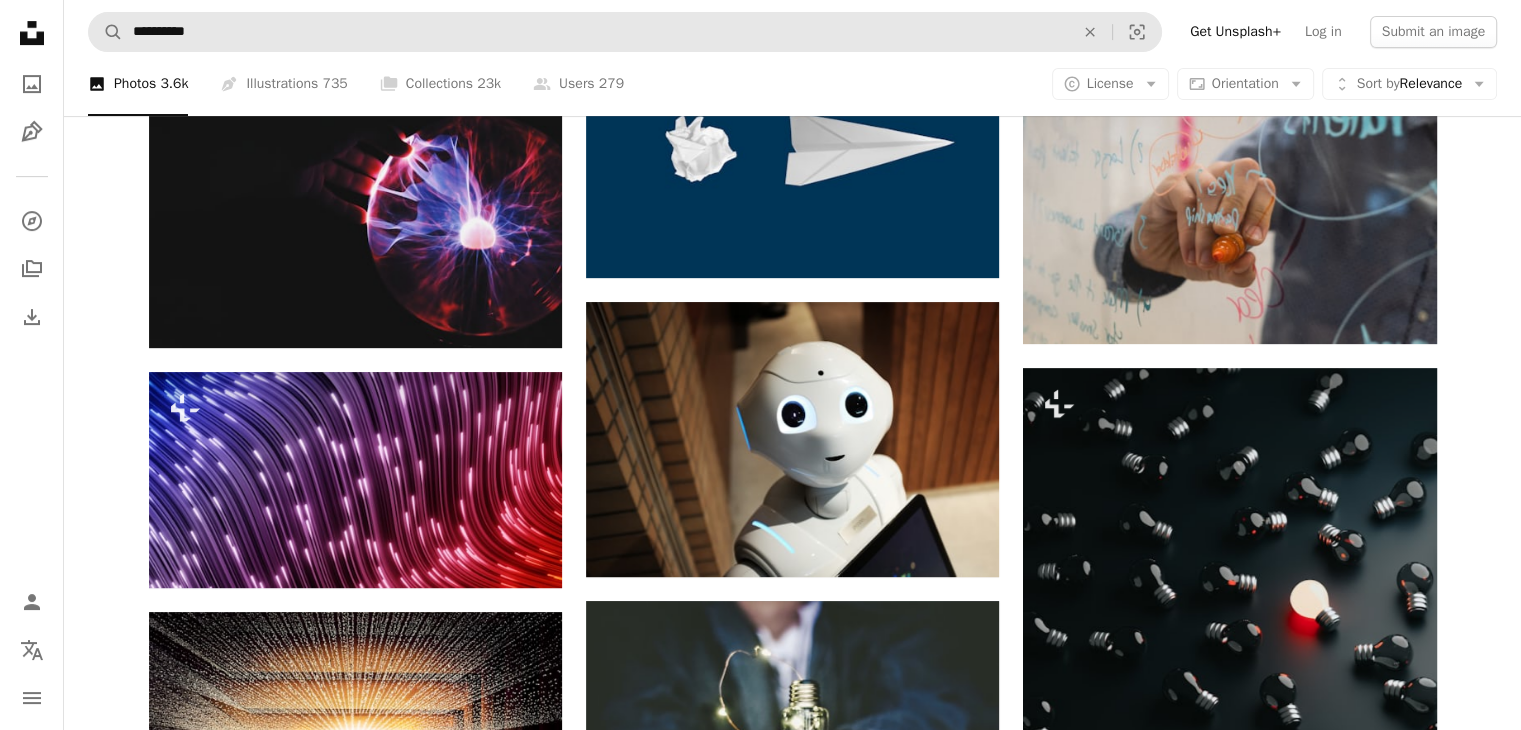 scroll, scrollTop: 1300, scrollLeft: 0, axis: vertical 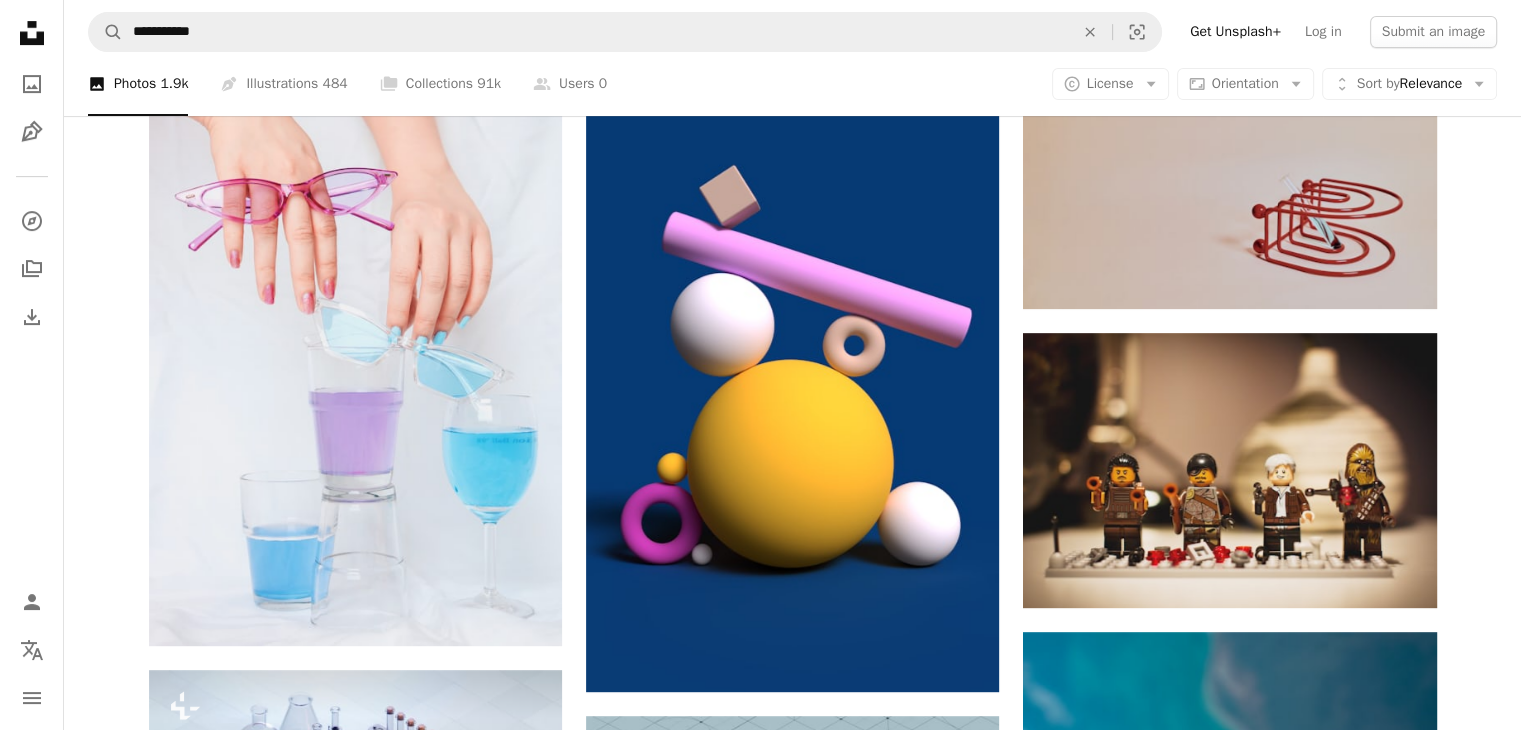 click on "robot" at bounding box center [1139, -579] 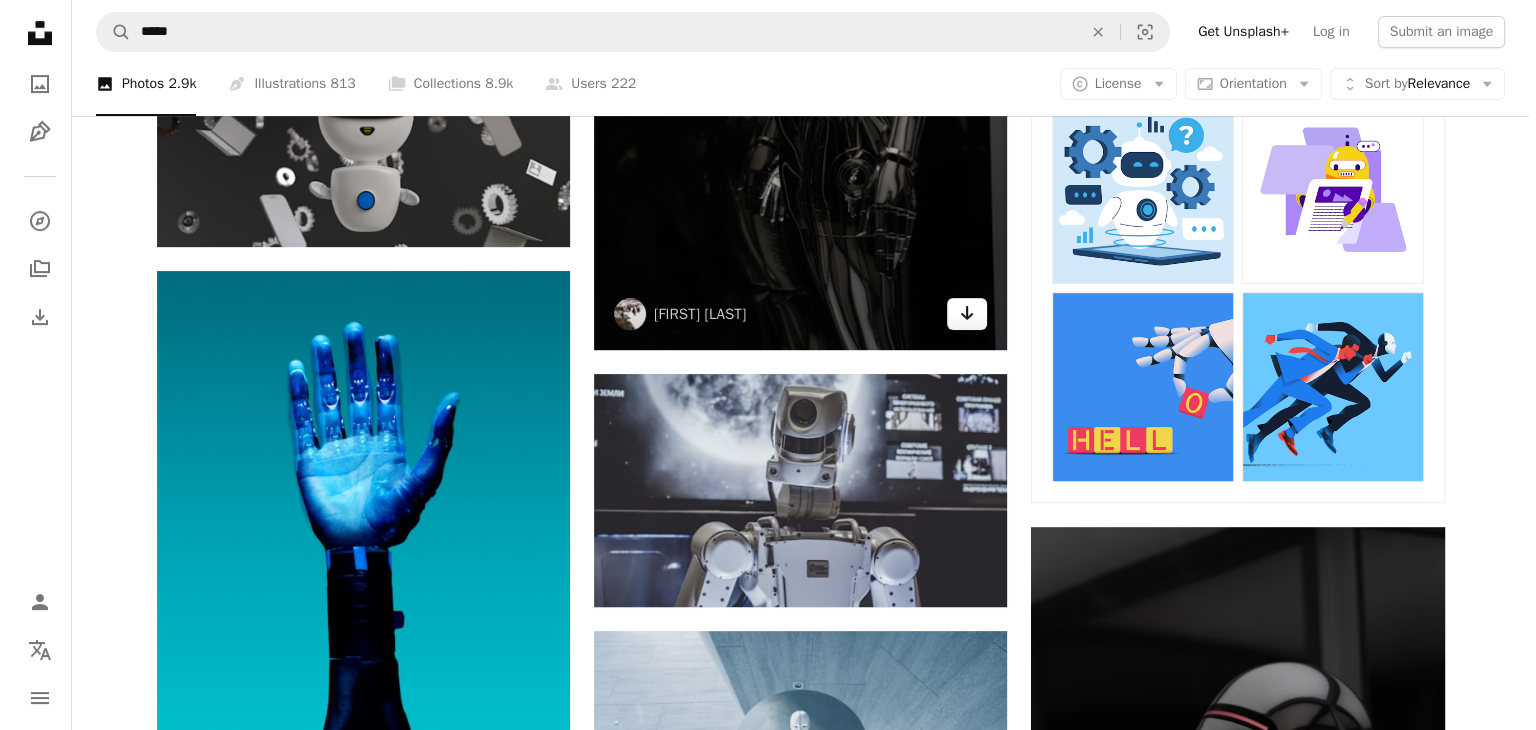 scroll, scrollTop: 1500, scrollLeft: 0, axis: vertical 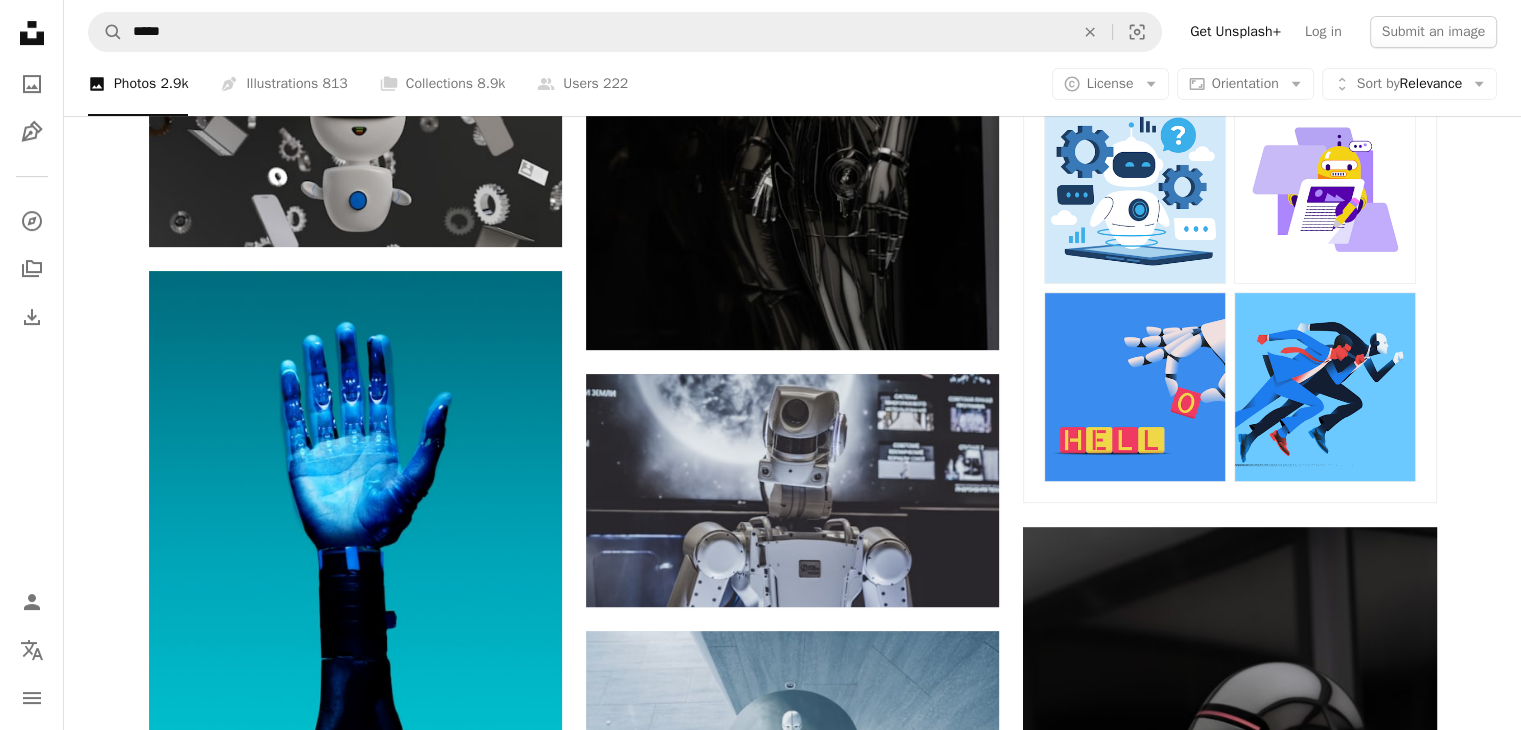 click at bounding box center [355, 1053] 